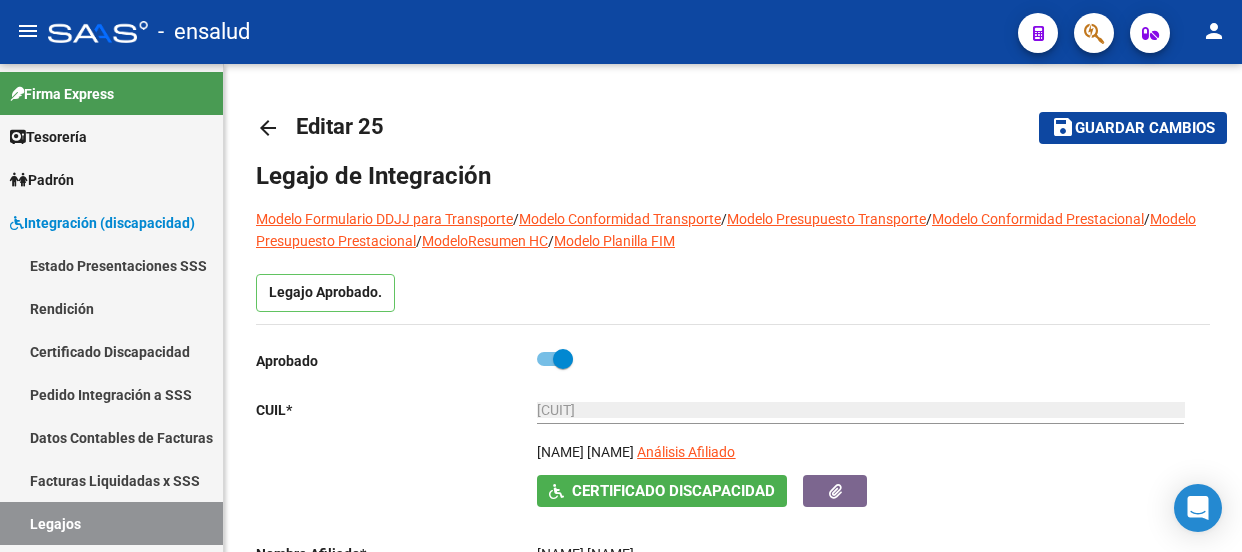 scroll, scrollTop: 0, scrollLeft: 0, axis: both 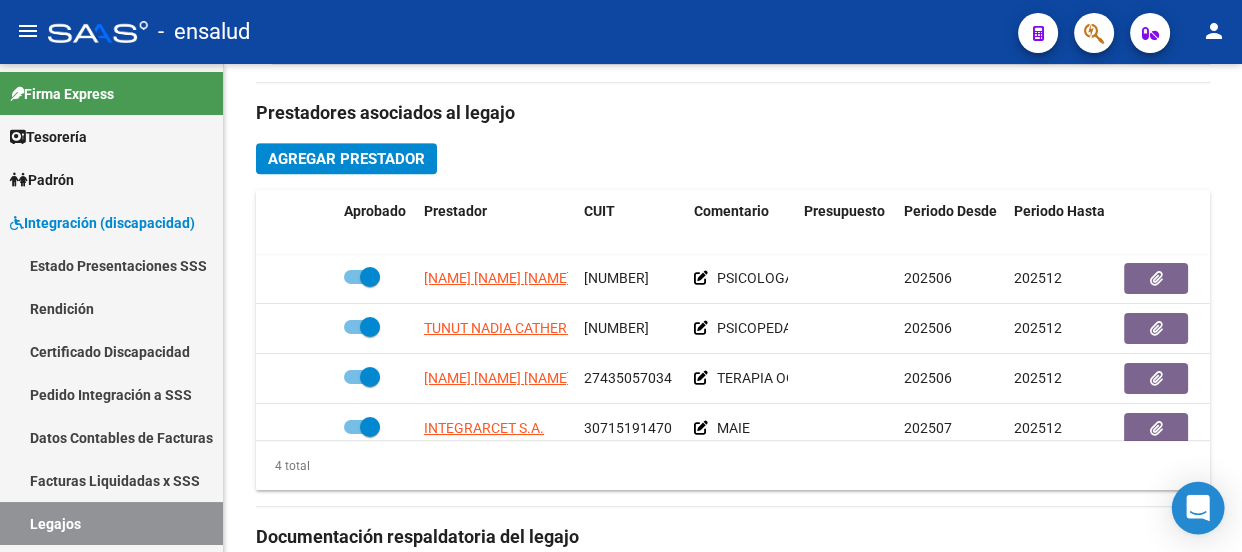 click 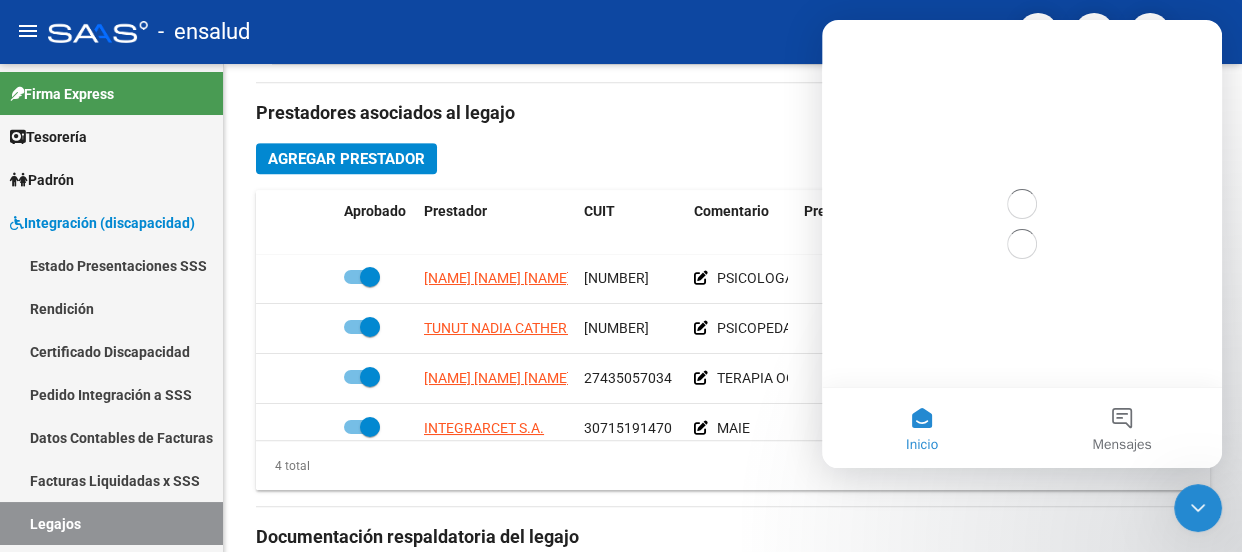 scroll, scrollTop: 0, scrollLeft: 0, axis: both 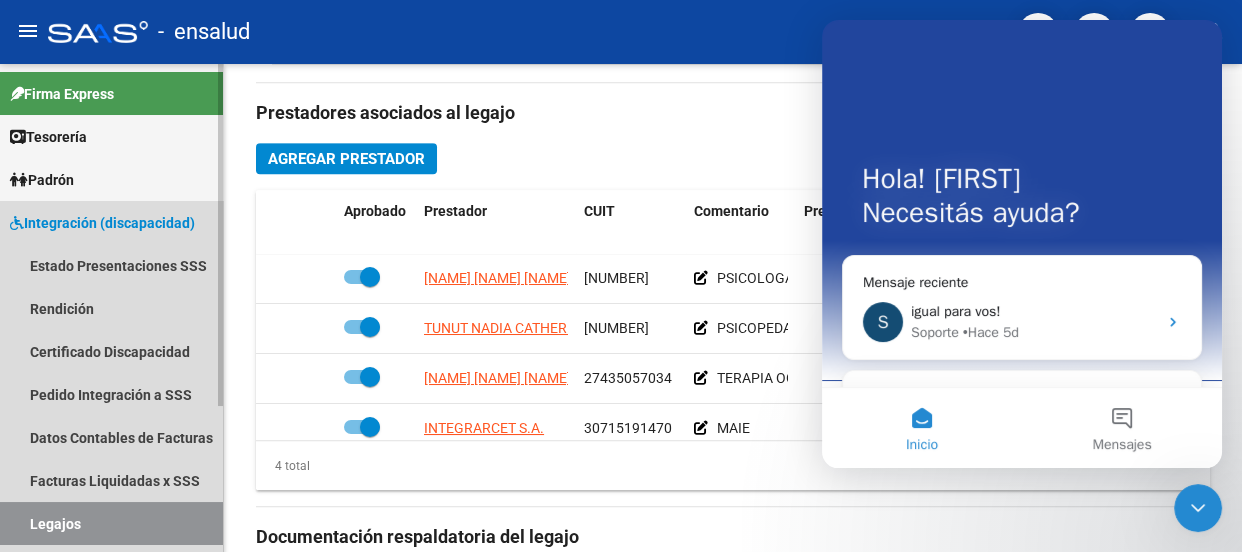 click on "Integración (discapacidad)" at bounding box center (102, 223) 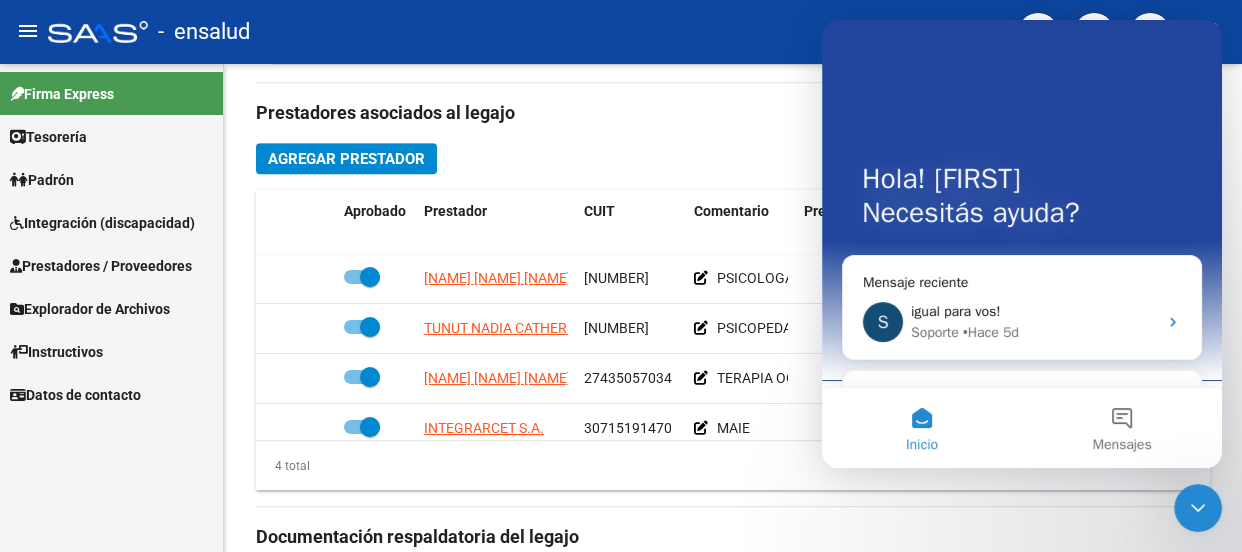 click 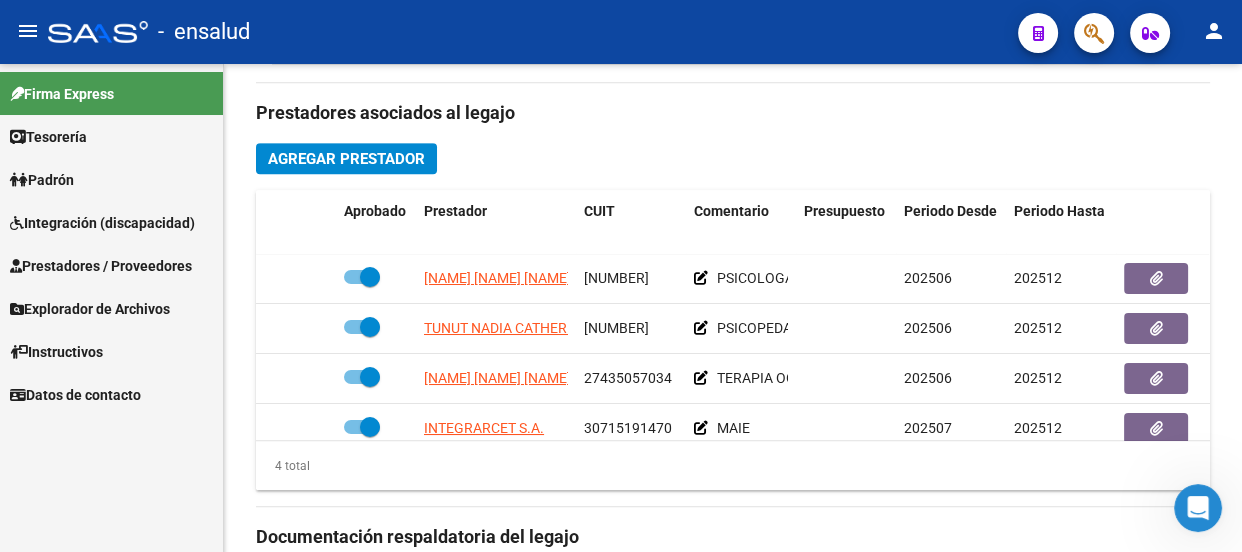 scroll, scrollTop: 0, scrollLeft: 0, axis: both 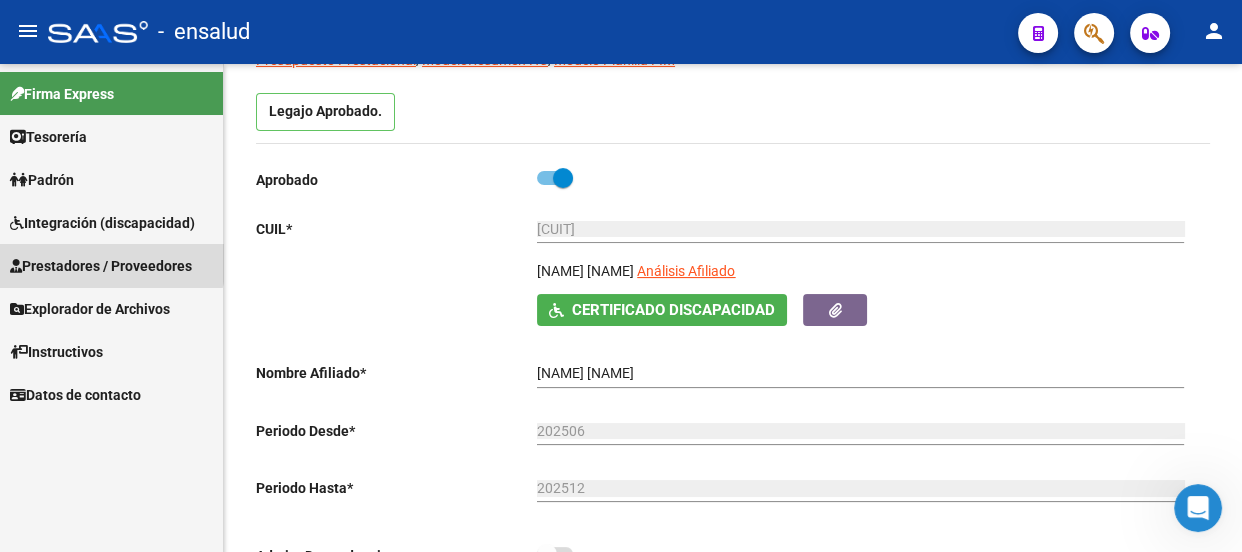 click on "Prestadores / Proveedores" at bounding box center (101, 266) 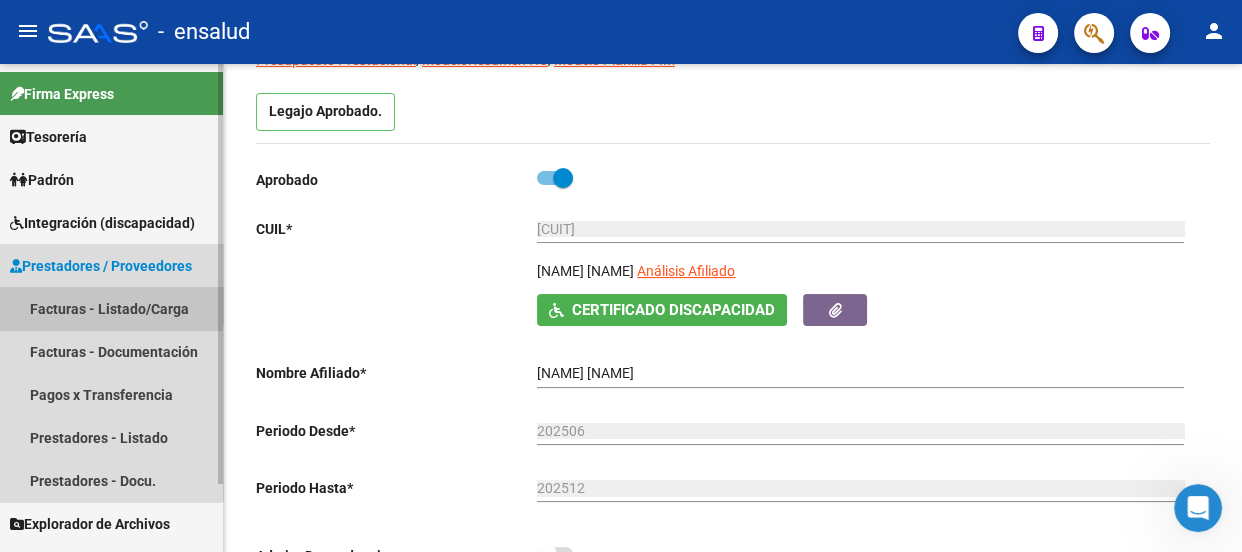 click on "Facturas - Listado/Carga" at bounding box center (111, 308) 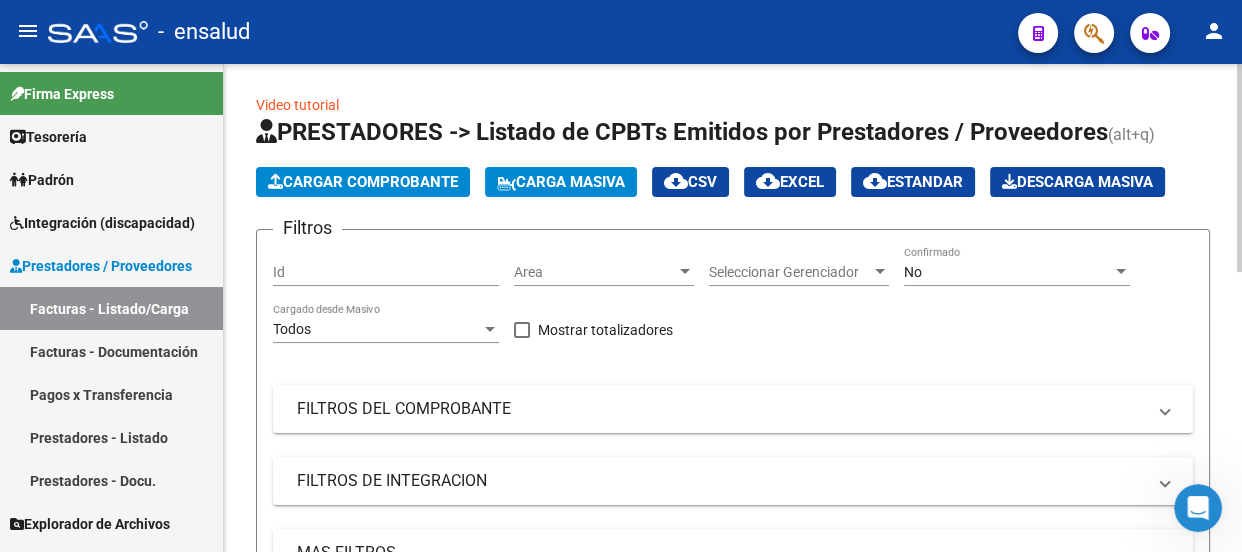 scroll, scrollTop: 0, scrollLeft: 0, axis: both 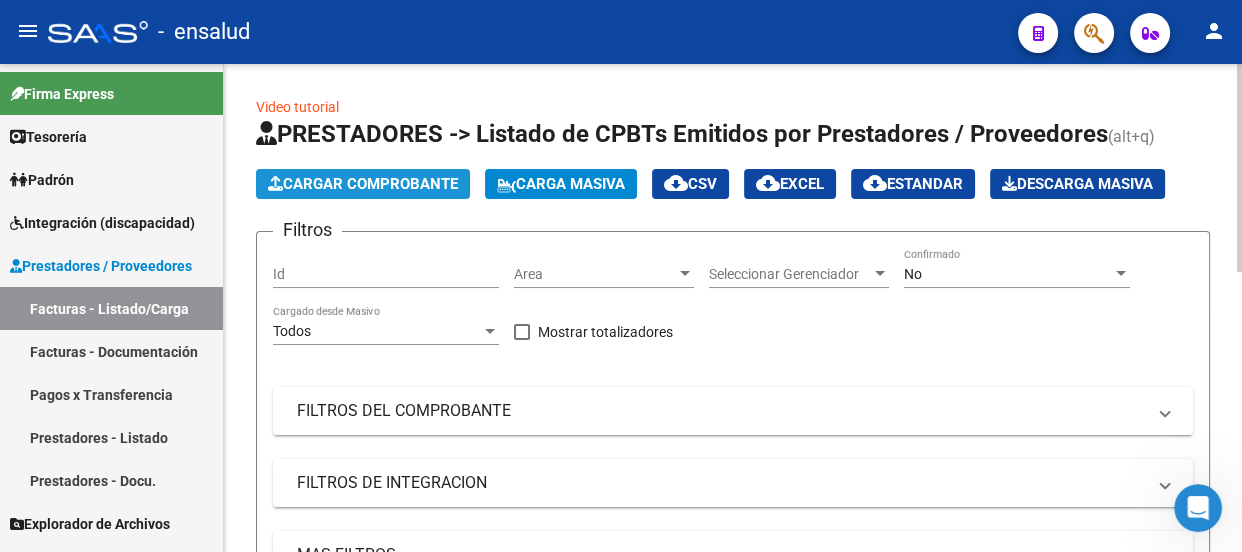 click on "Cargar Comprobante" 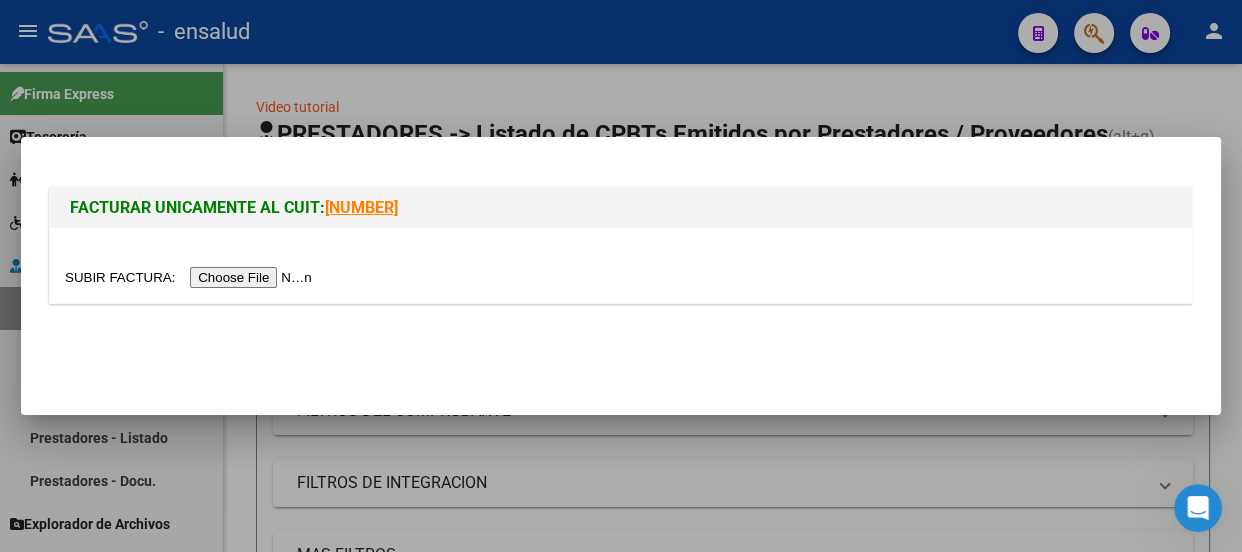 click at bounding box center [191, 277] 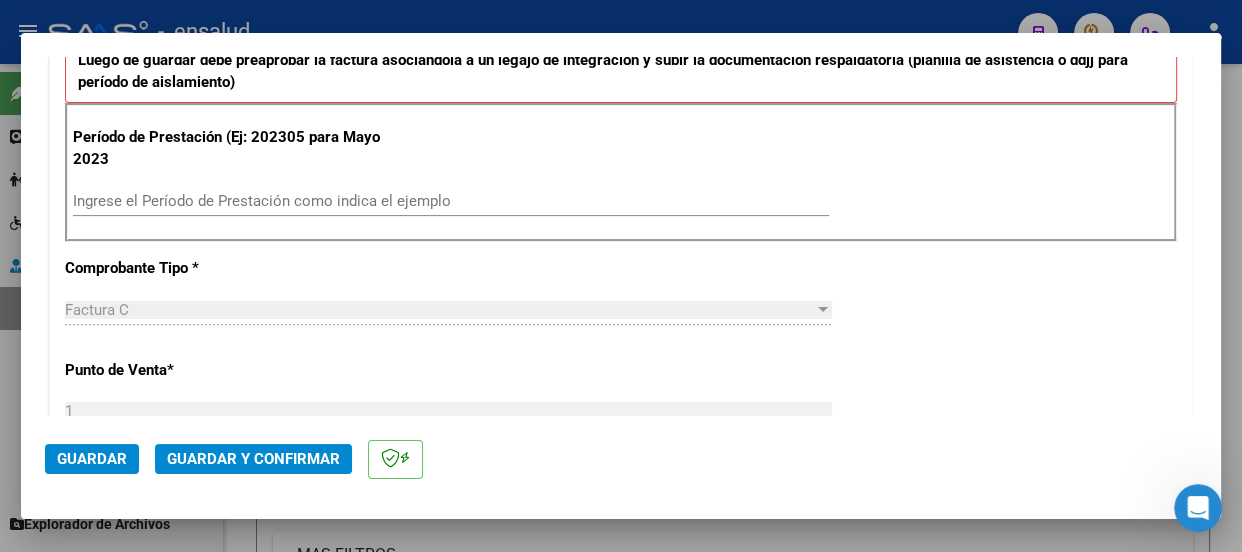 scroll, scrollTop: 727, scrollLeft: 0, axis: vertical 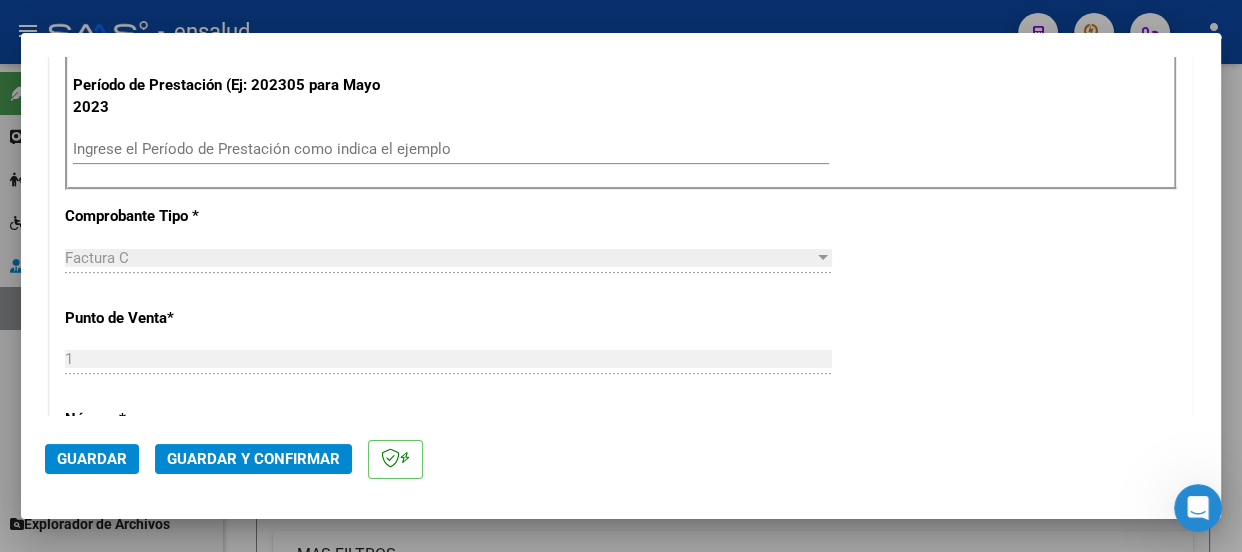 click on "Ingrese el Período de Prestación como indica el ejemplo" at bounding box center [451, 149] 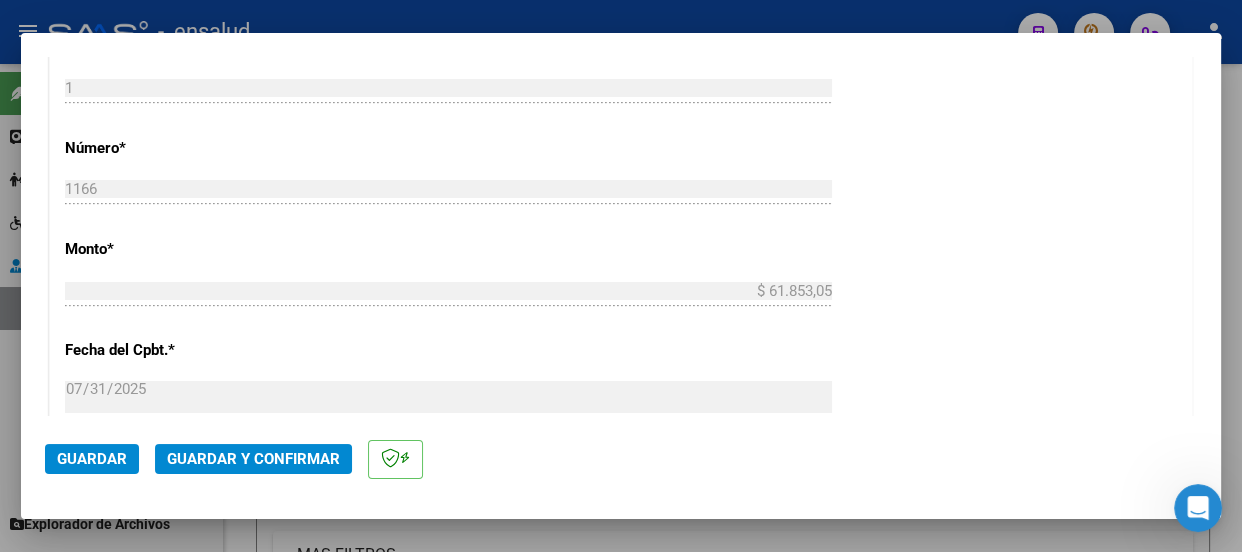 scroll, scrollTop: 1000, scrollLeft: 0, axis: vertical 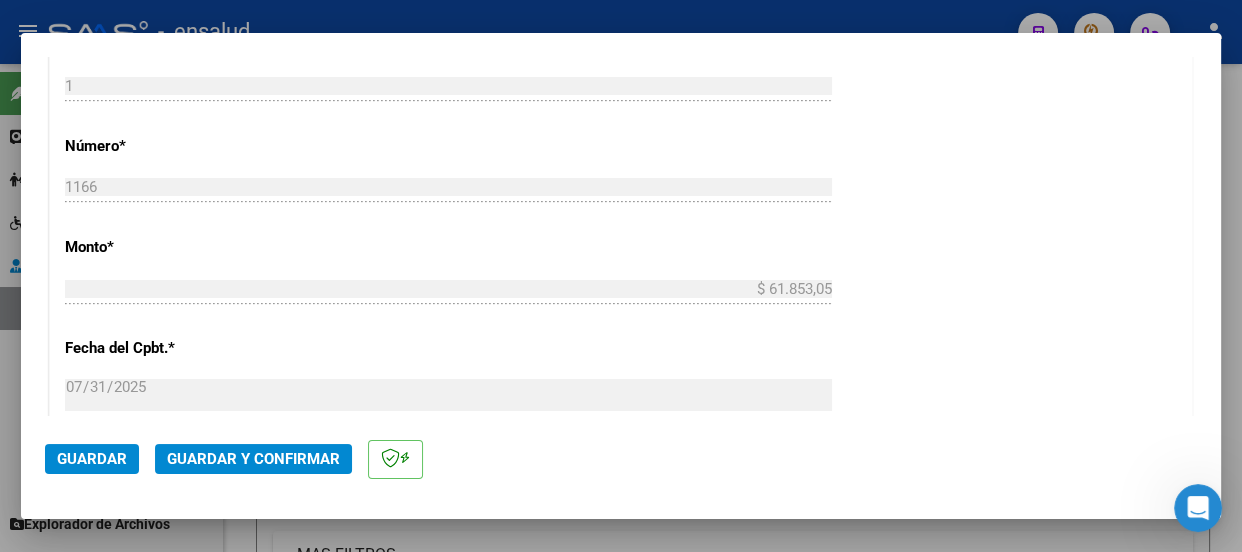 type on "202507" 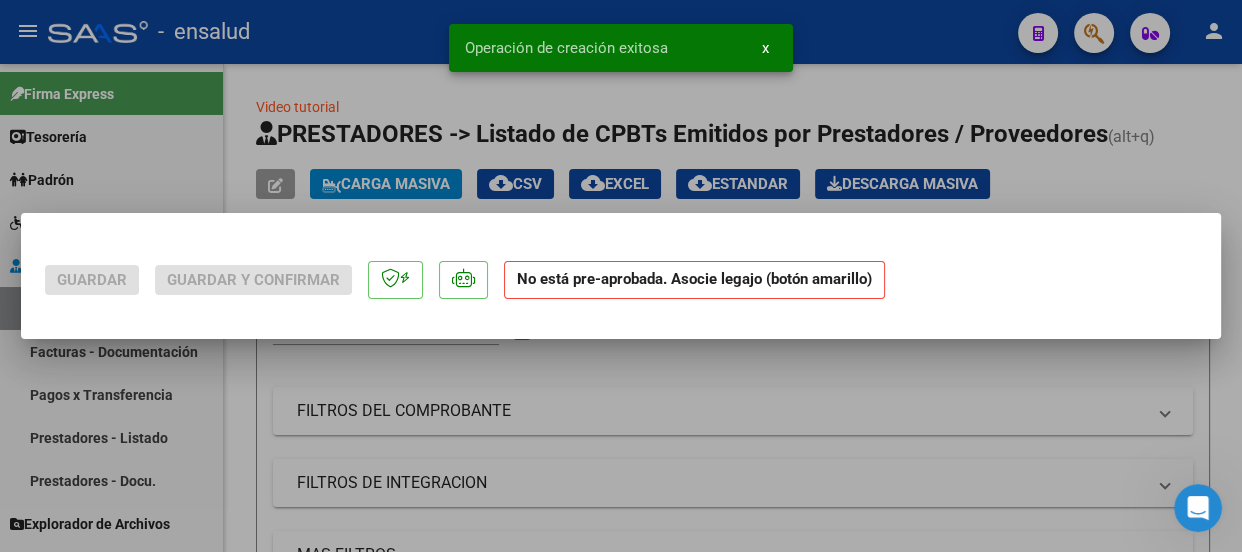 scroll, scrollTop: 0, scrollLeft: 0, axis: both 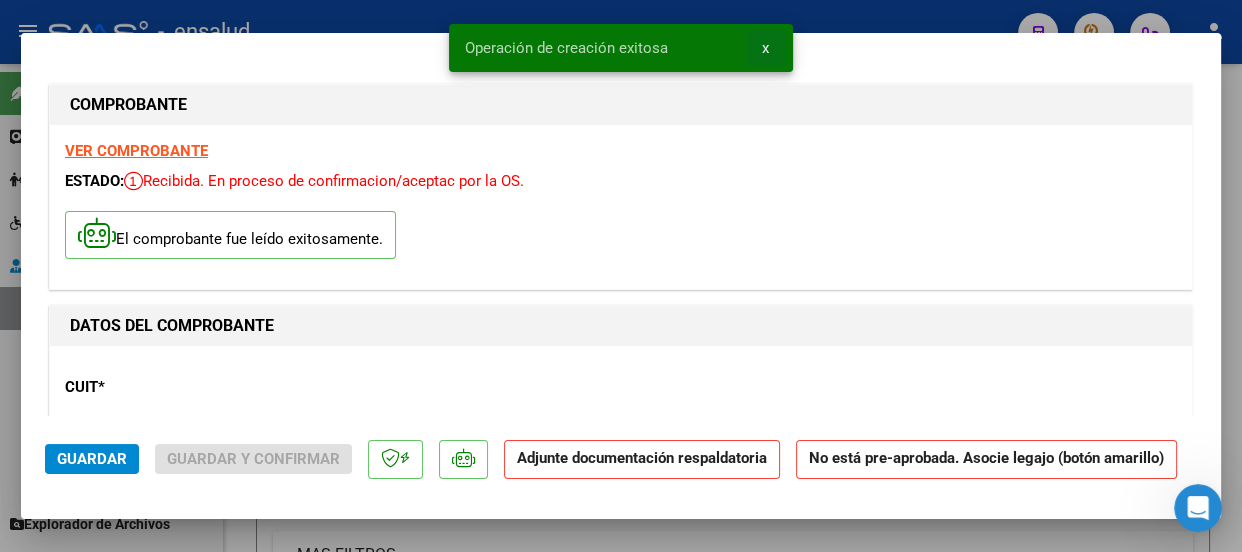 click on "x" at bounding box center (765, 48) 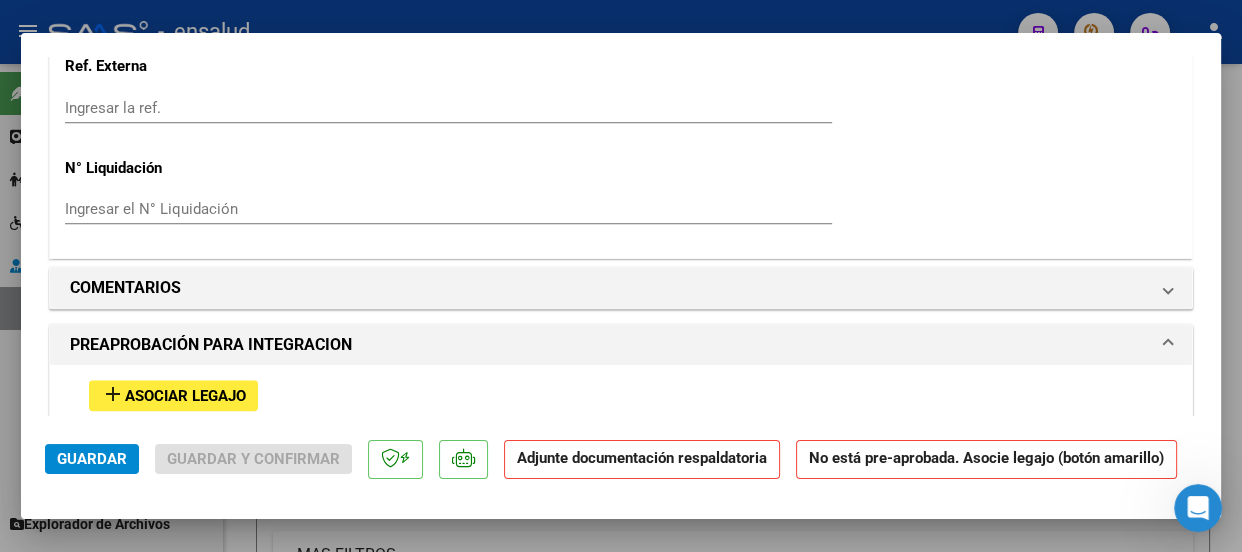 scroll, scrollTop: 1909, scrollLeft: 0, axis: vertical 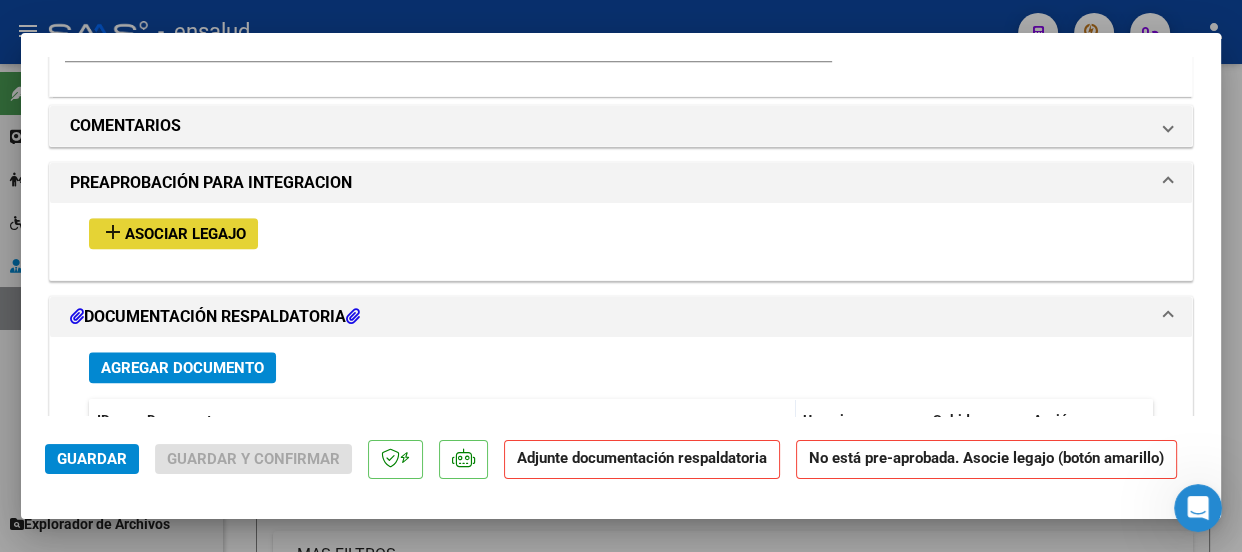 click on "Asociar Legajo" at bounding box center (185, 234) 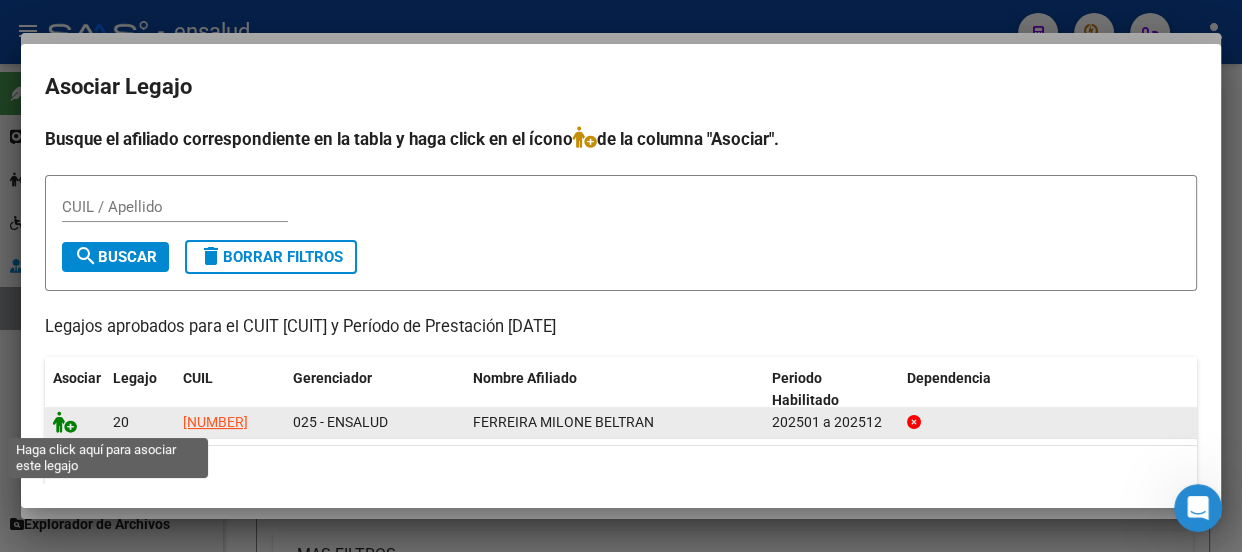 click 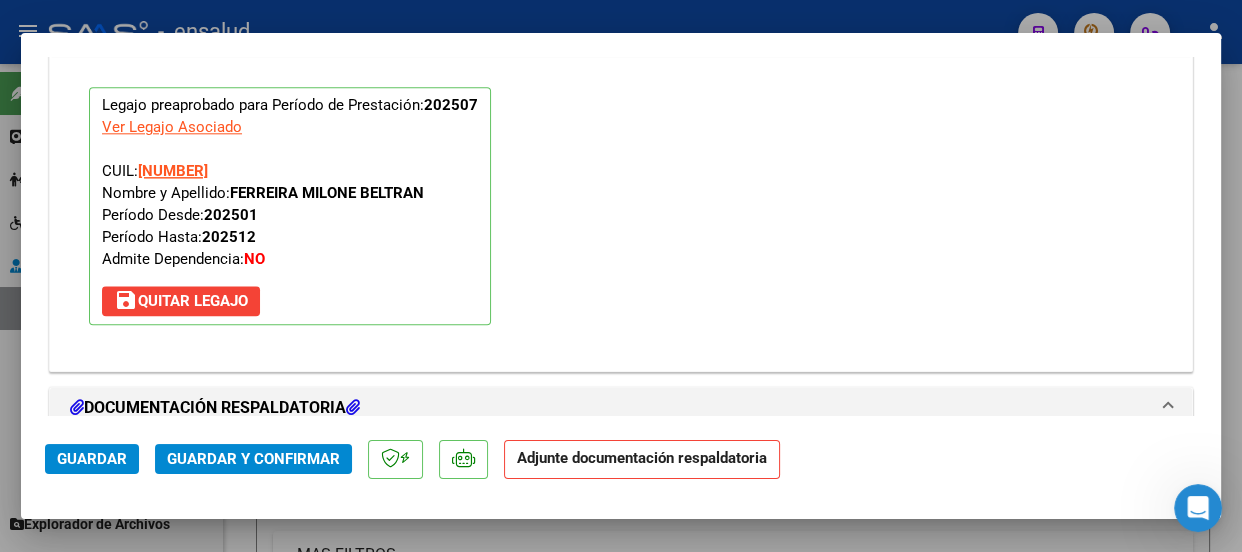scroll, scrollTop: 2325, scrollLeft: 0, axis: vertical 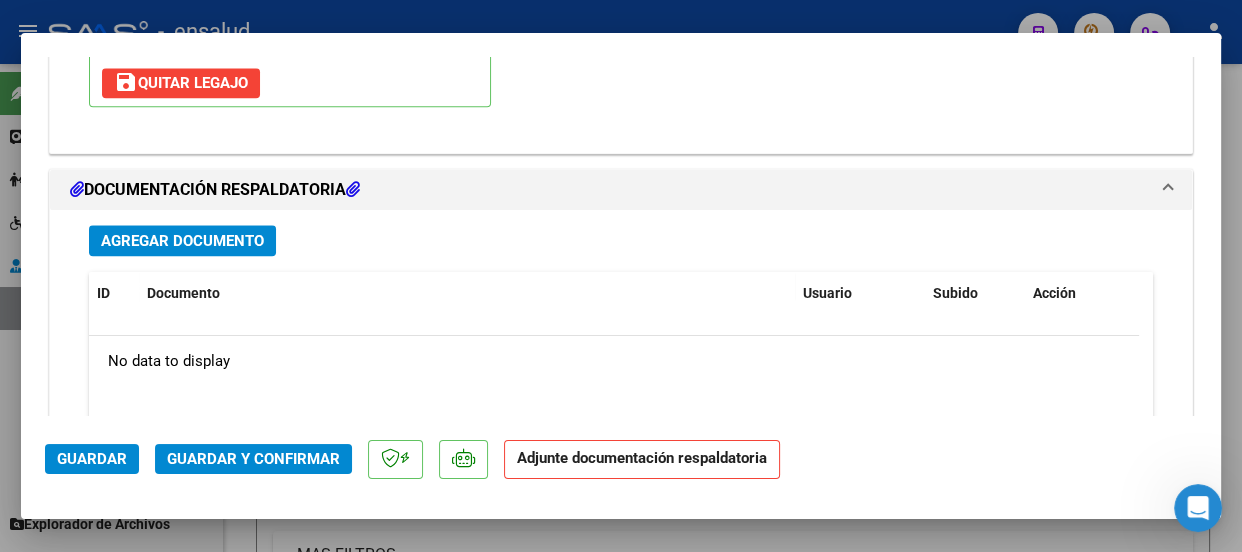 click on "Agregar Documento" at bounding box center [182, 241] 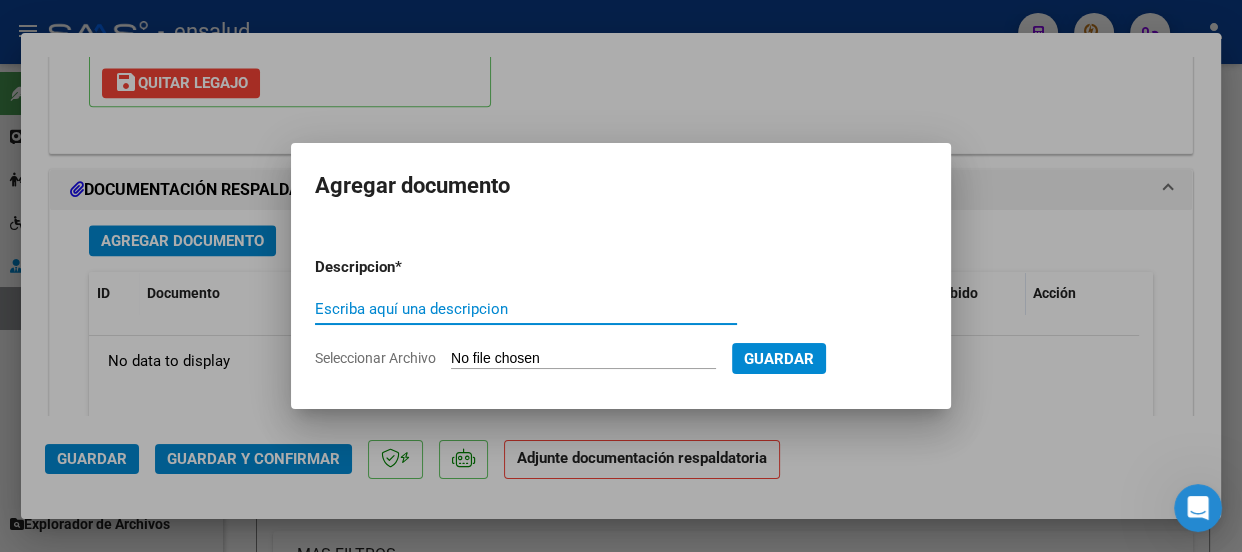 click on "Escriba aquí una descripcion" at bounding box center [526, 309] 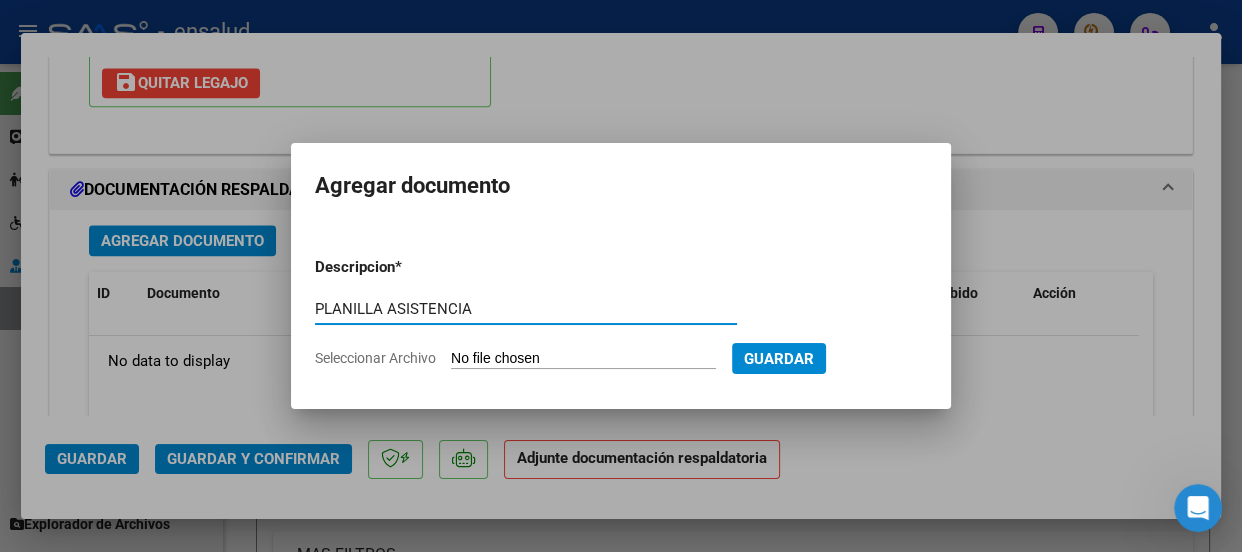 type on "PLANILLA ASISTENCIA" 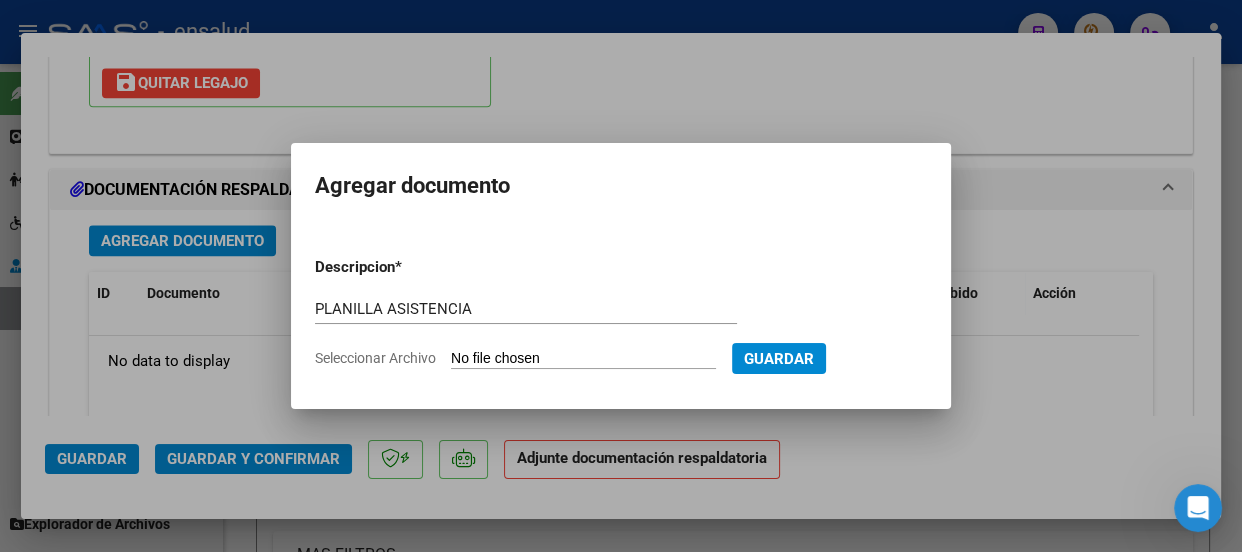 type on "C:\fakepath\[NAME] [DATE]_[NUMBER]_[INITIAL]_[NAME] [DATE]_[NUMBER]-[NUMBER]-[INITIAL].pdf" 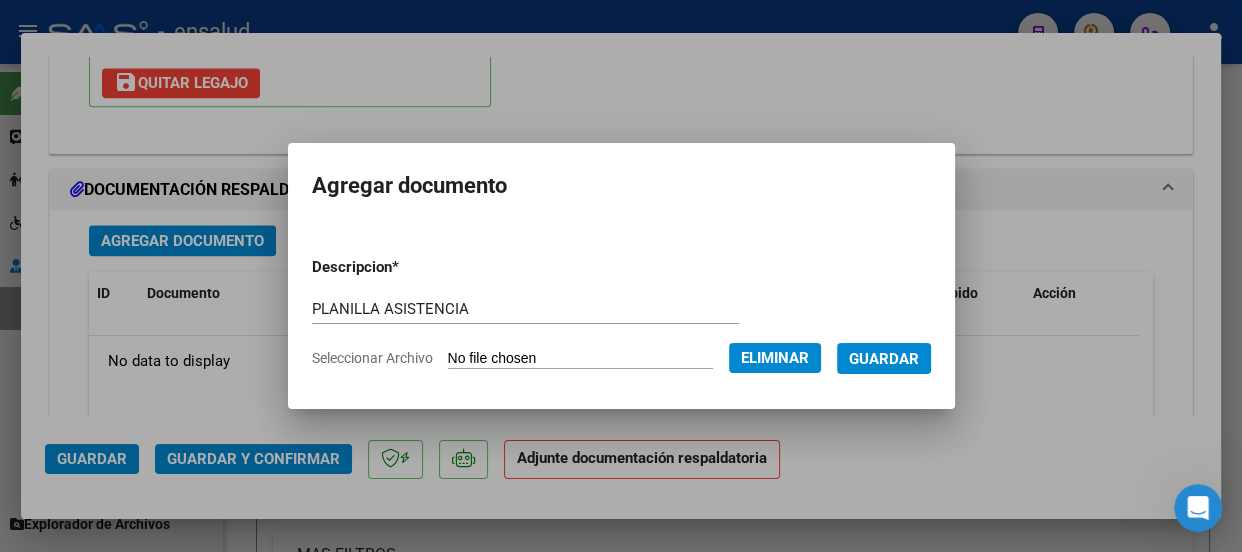 click on "Guardar" at bounding box center [884, 359] 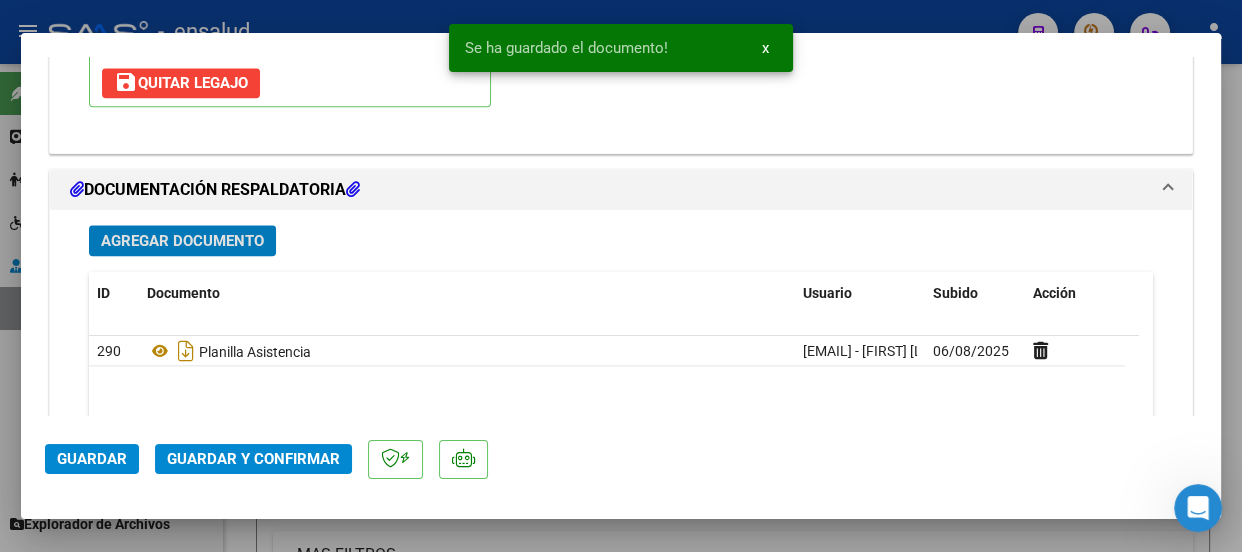 click on "Guardar y Confirmar" 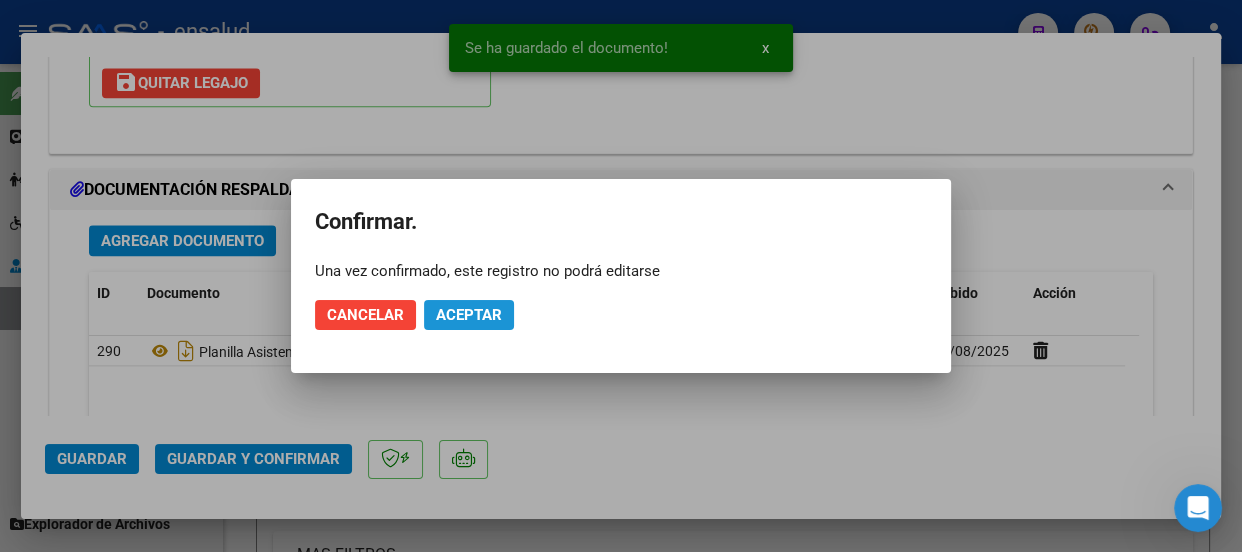 click on "Aceptar" 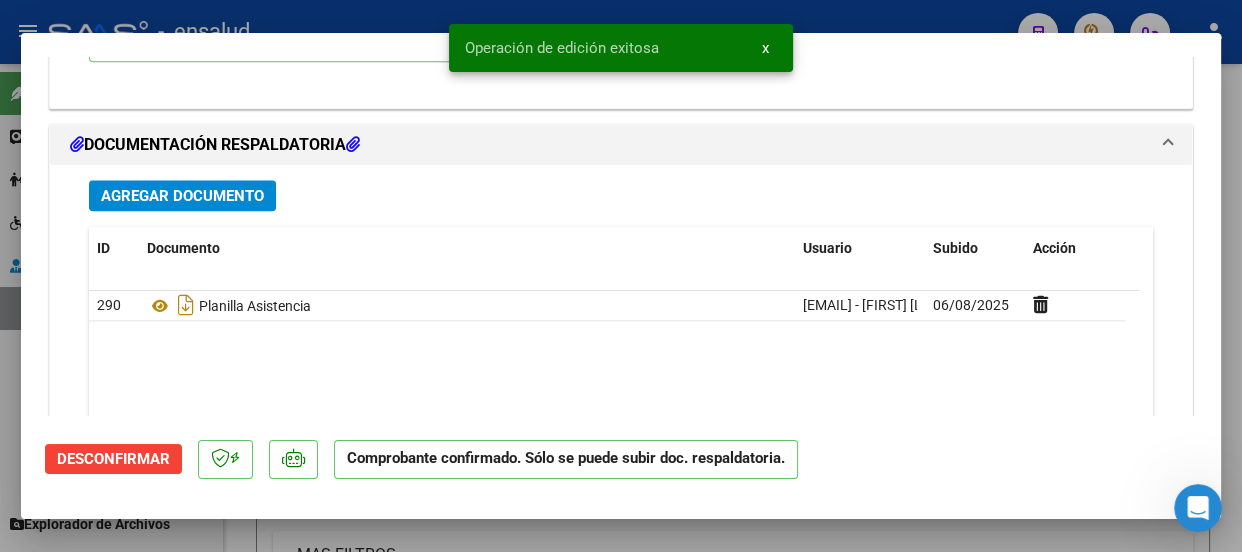 click on "x" at bounding box center [765, 48] 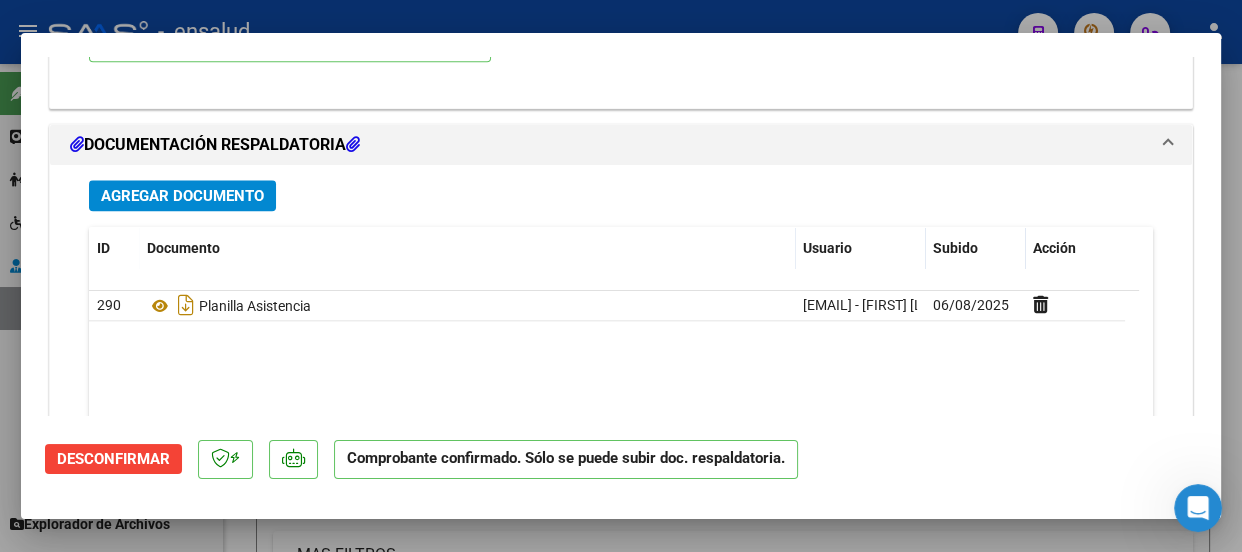 click at bounding box center (621, 276) 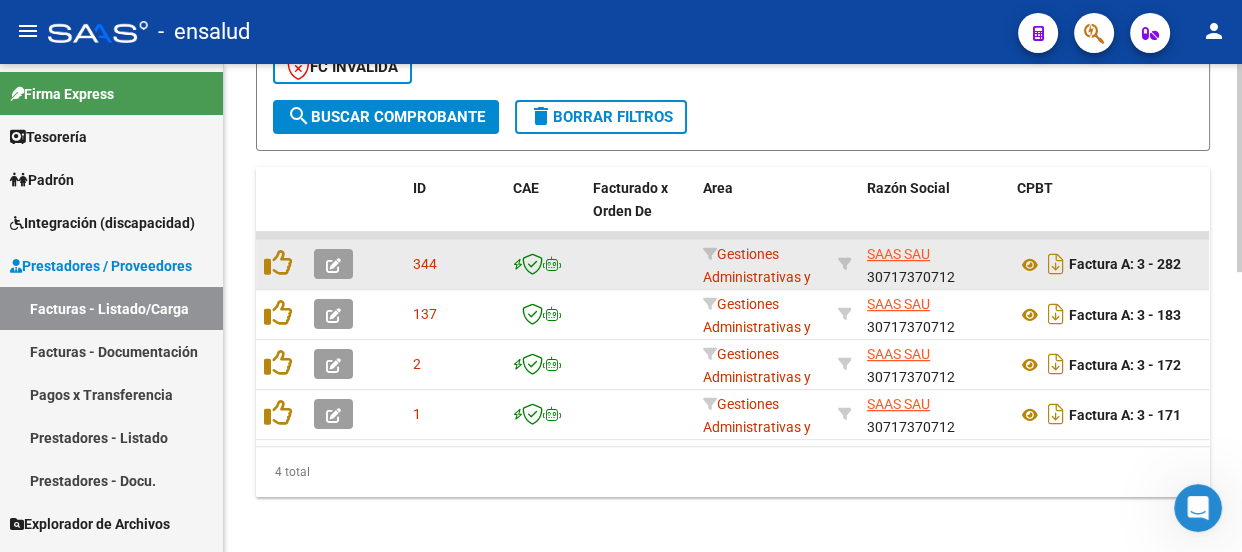 scroll, scrollTop: 659, scrollLeft: 0, axis: vertical 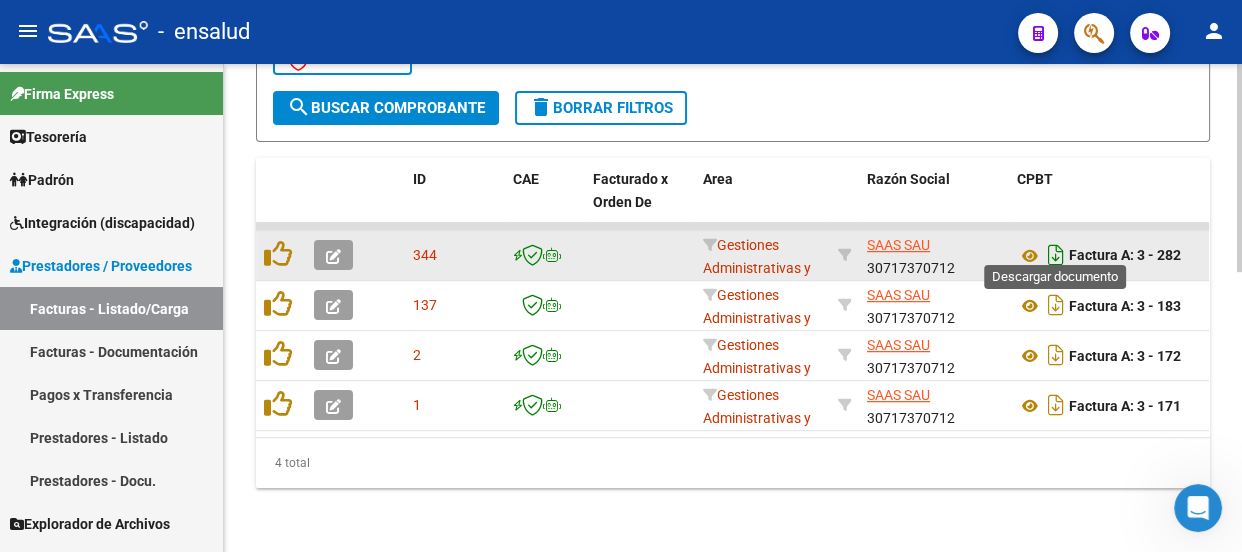 click 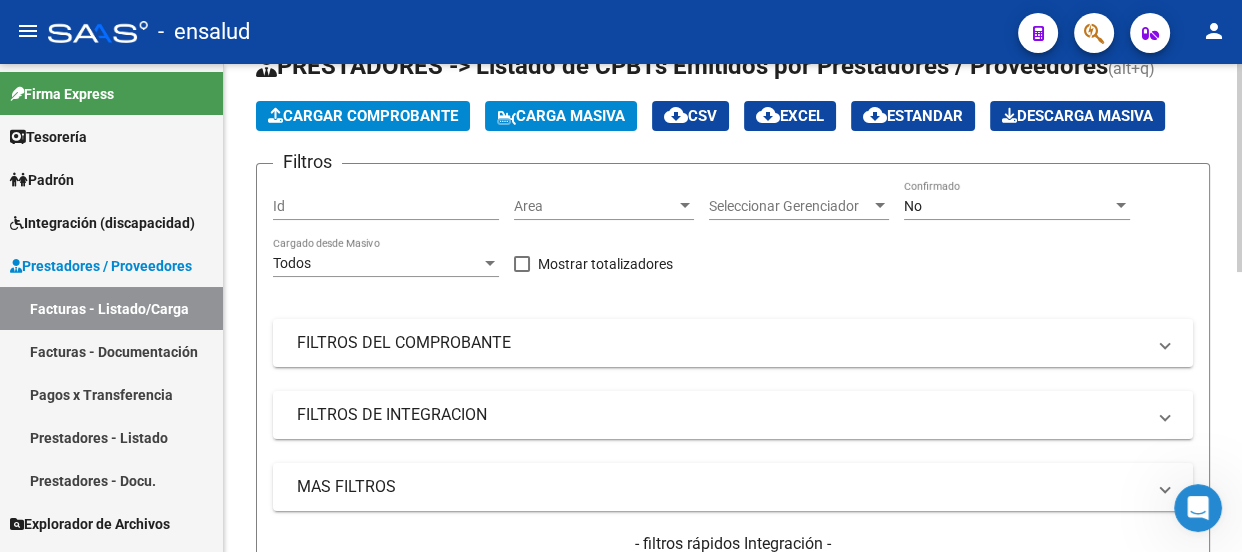 scroll, scrollTop: 0, scrollLeft: 0, axis: both 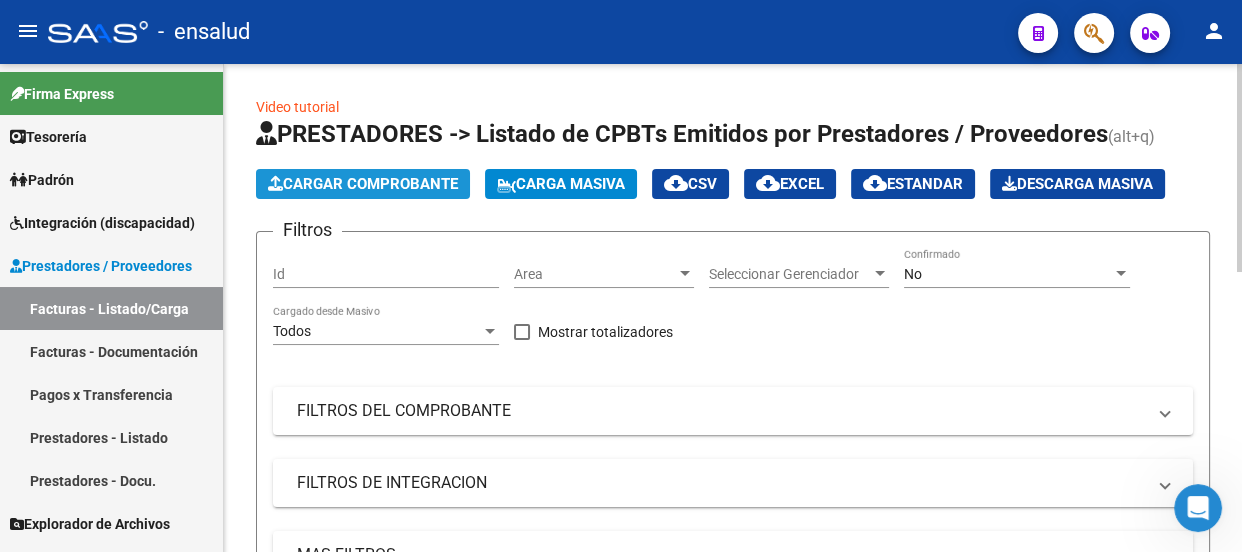 click on "Cargar Comprobante" 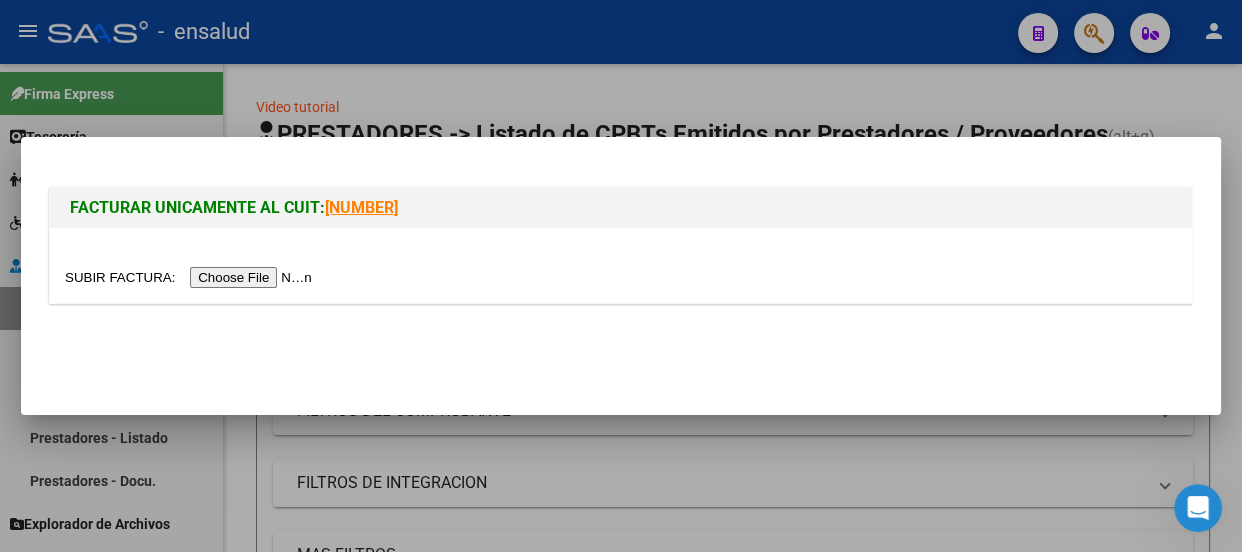 click at bounding box center (191, 277) 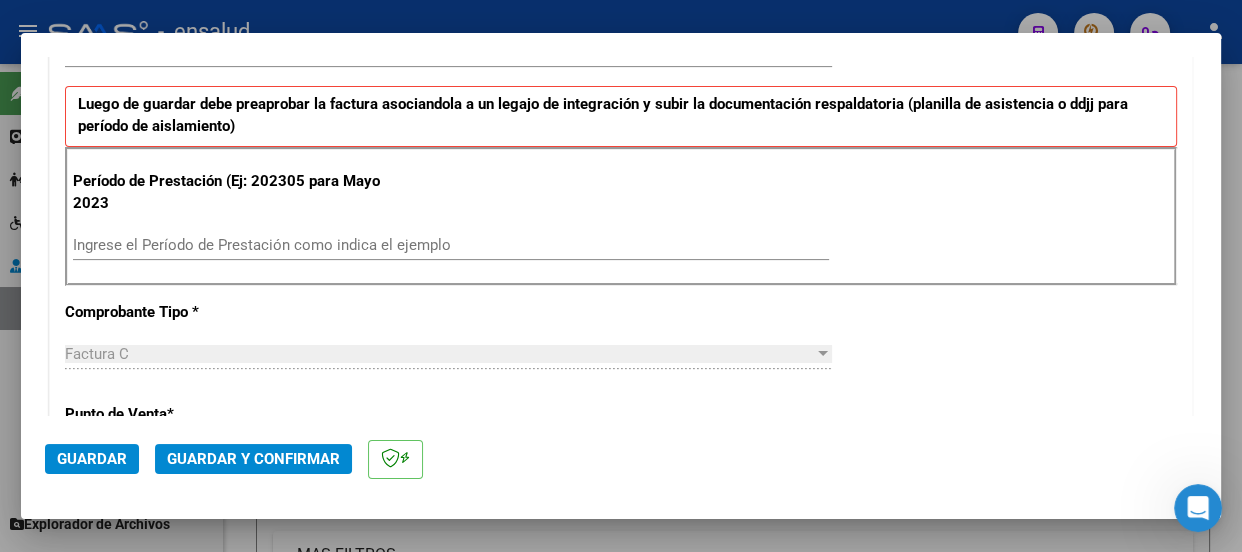 scroll, scrollTop: 636, scrollLeft: 0, axis: vertical 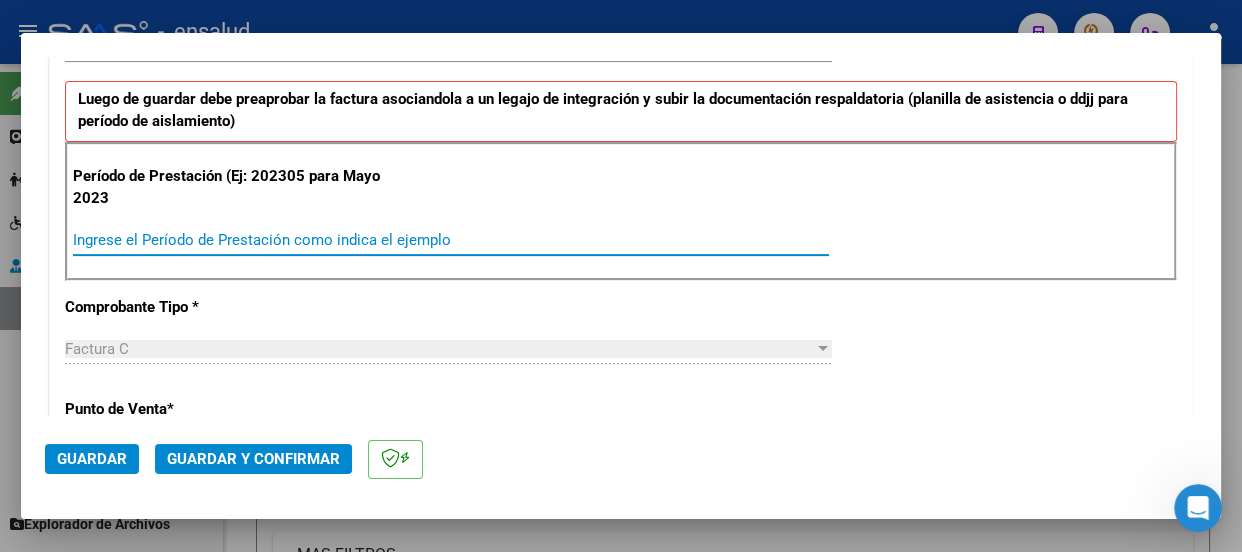 click on "Ingrese el Período de Prestación como indica el ejemplo" at bounding box center (451, 240) 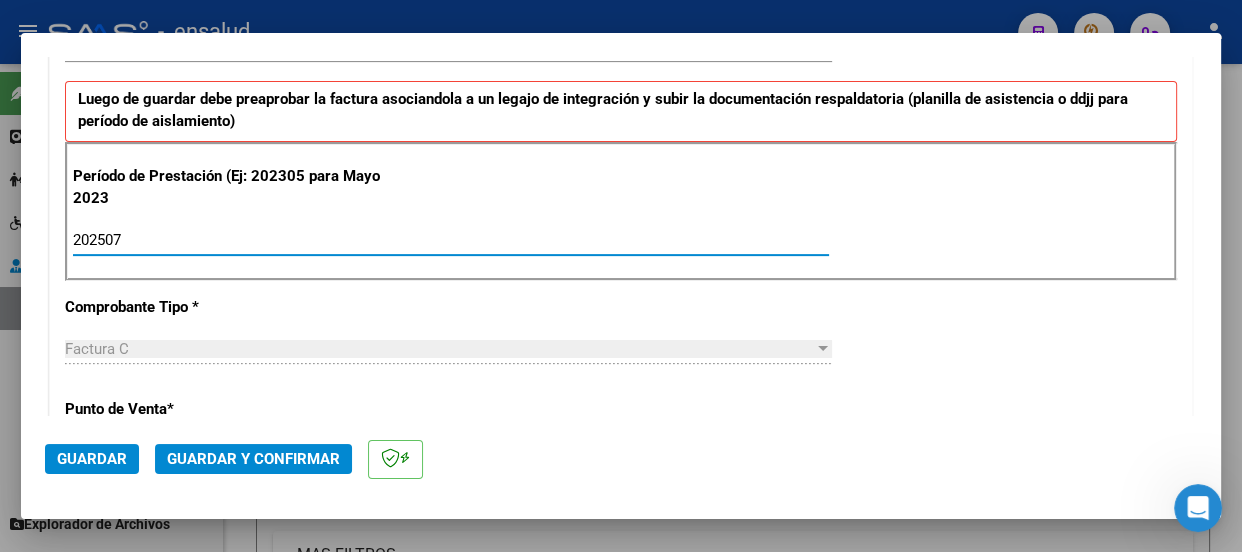 type on "202507" 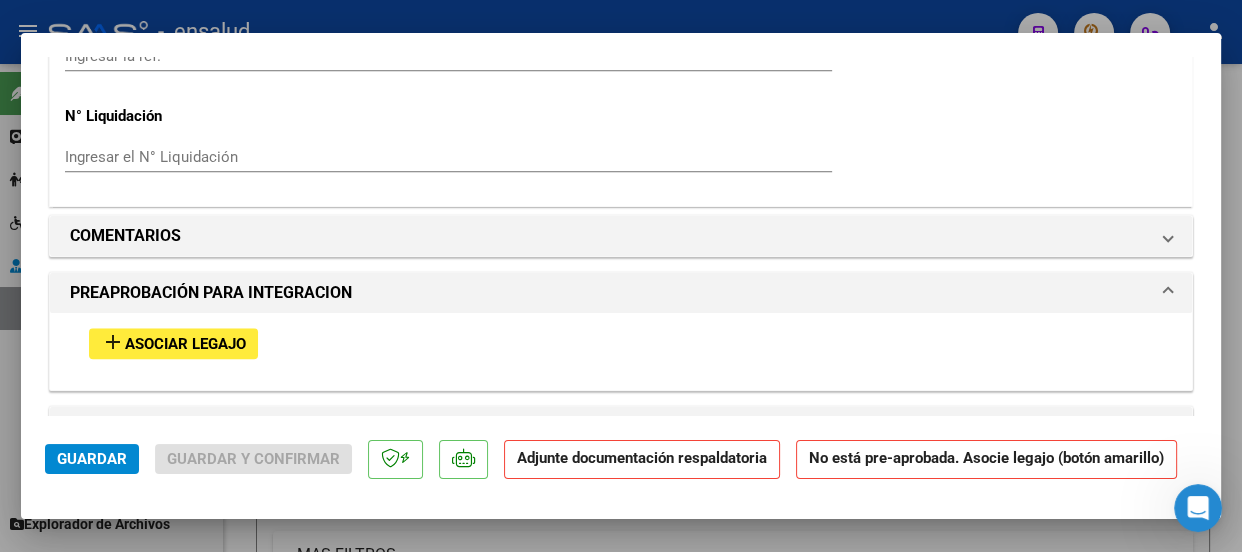 scroll, scrollTop: 2000, scrollLeft: 0, axis: vertical 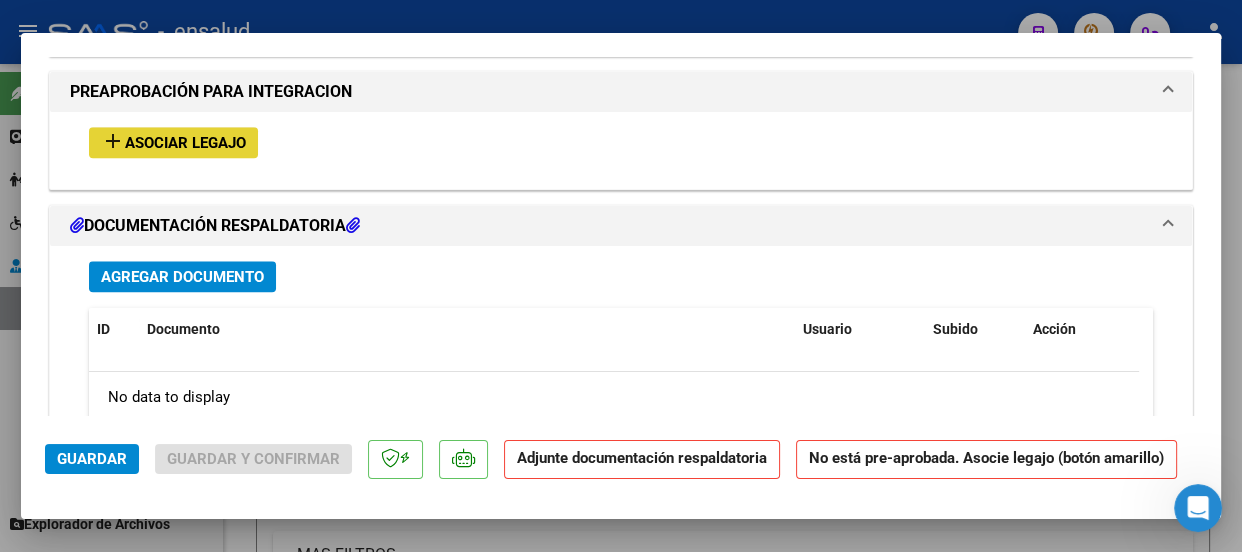 click on "Asociar Legajo" at bounding box center (185, 143) 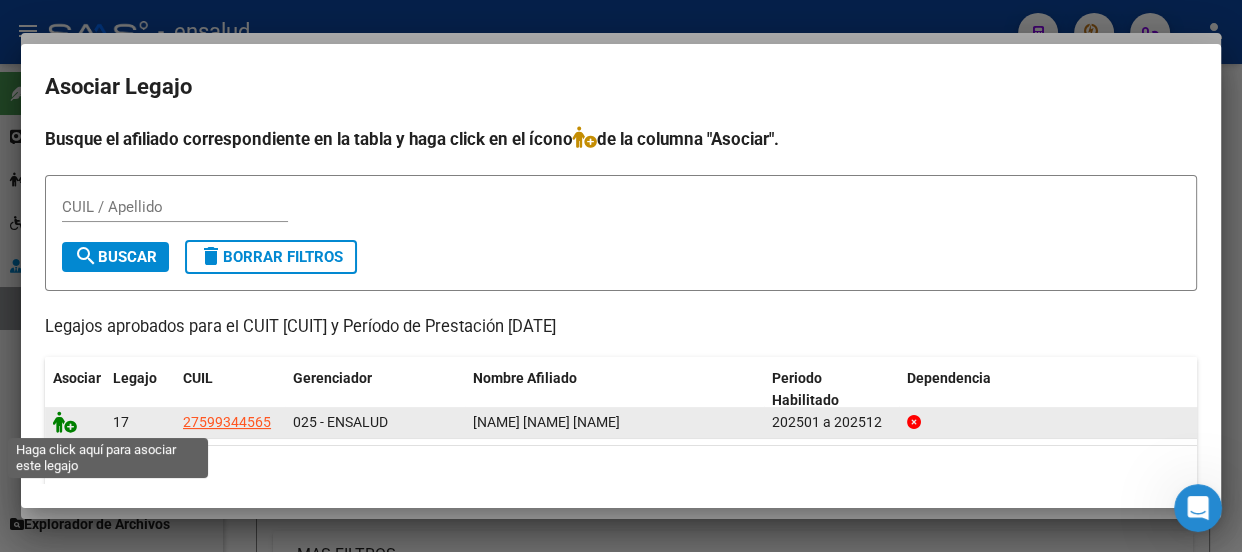 click 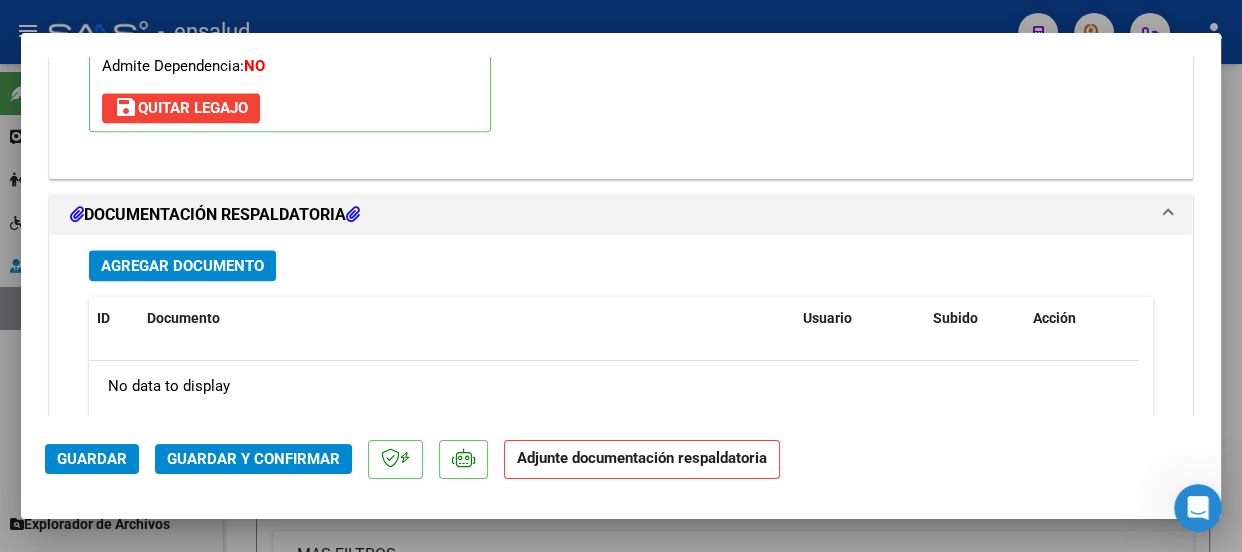 scroll, scrollTop: 2416, scrollLeft: 0, axis: vertical 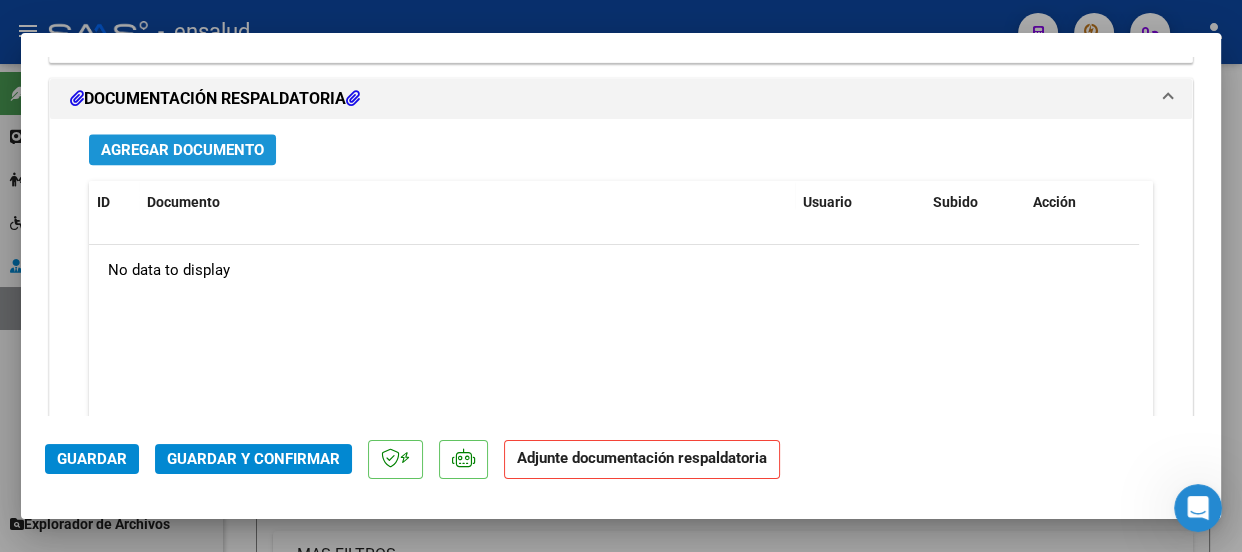 click on "Agregar Documento" at bounding box center (182, 150) 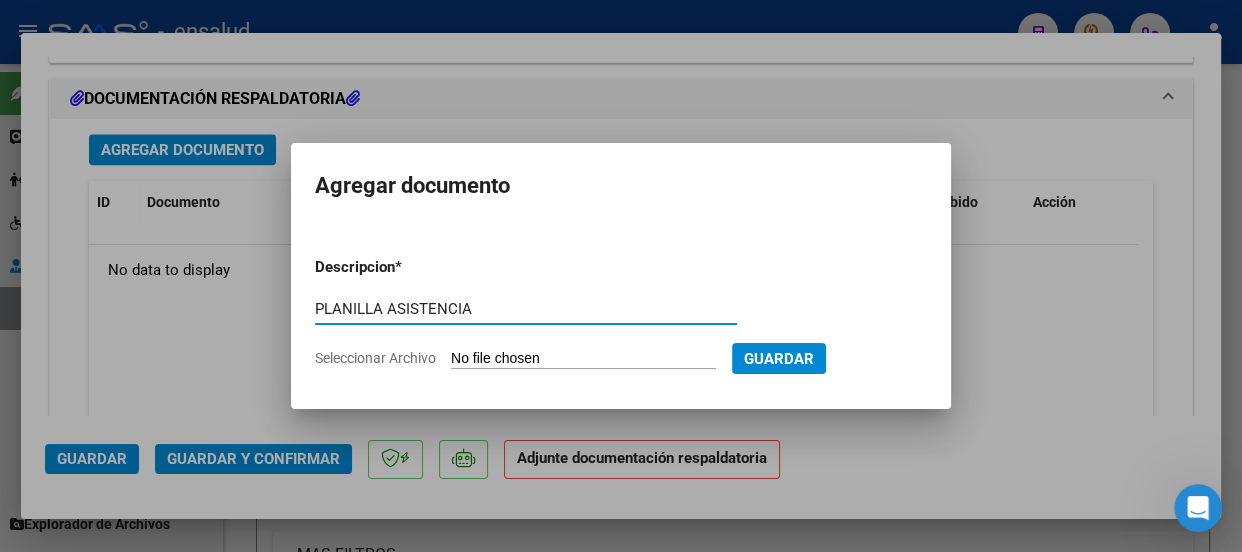 type on "PLANILLA ASISTENCIA" 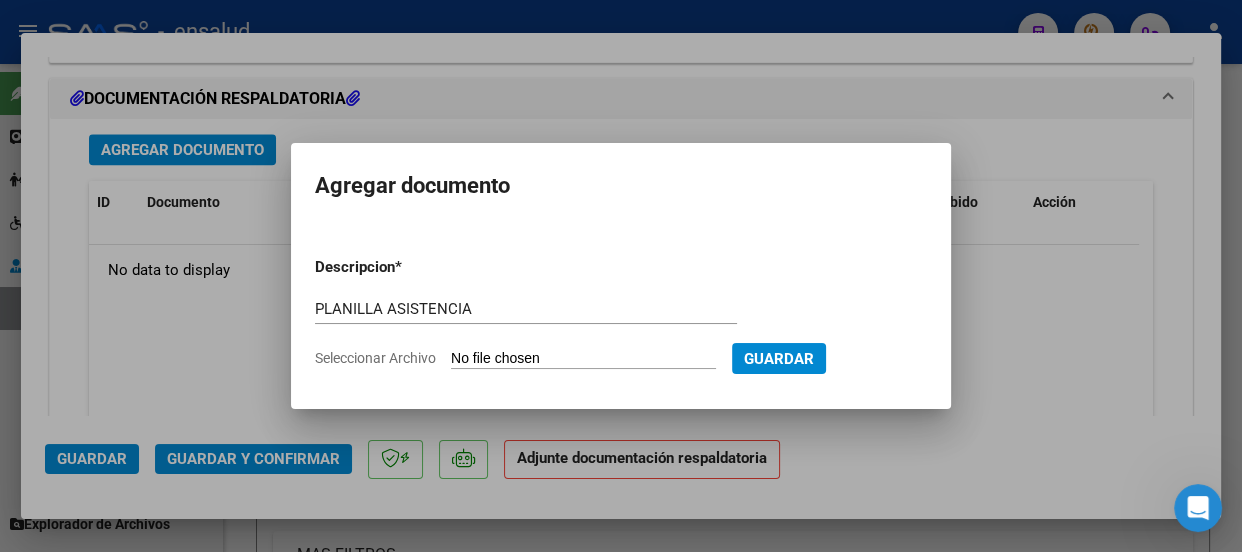 type on "C:\fakepath\[NAME] [DATE]_[NUMBER]_[INITIAL]_[NAME] [DATE]_[NUMBER]-[NUMBER]-[INITIAL].pdf" 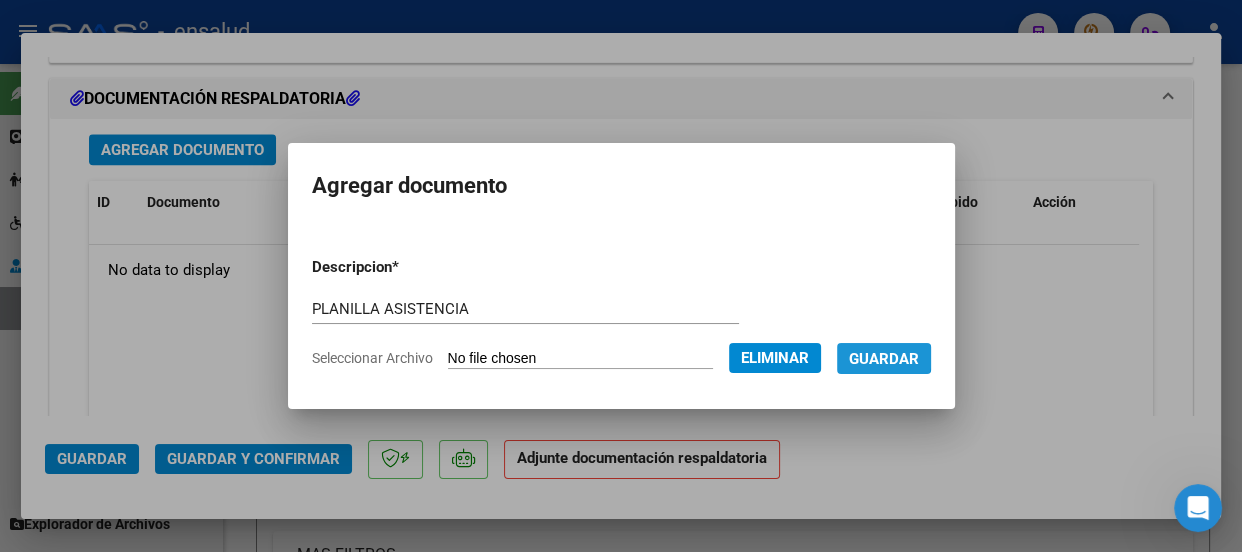 click on "Guardar" at bounding box center (884, 359) 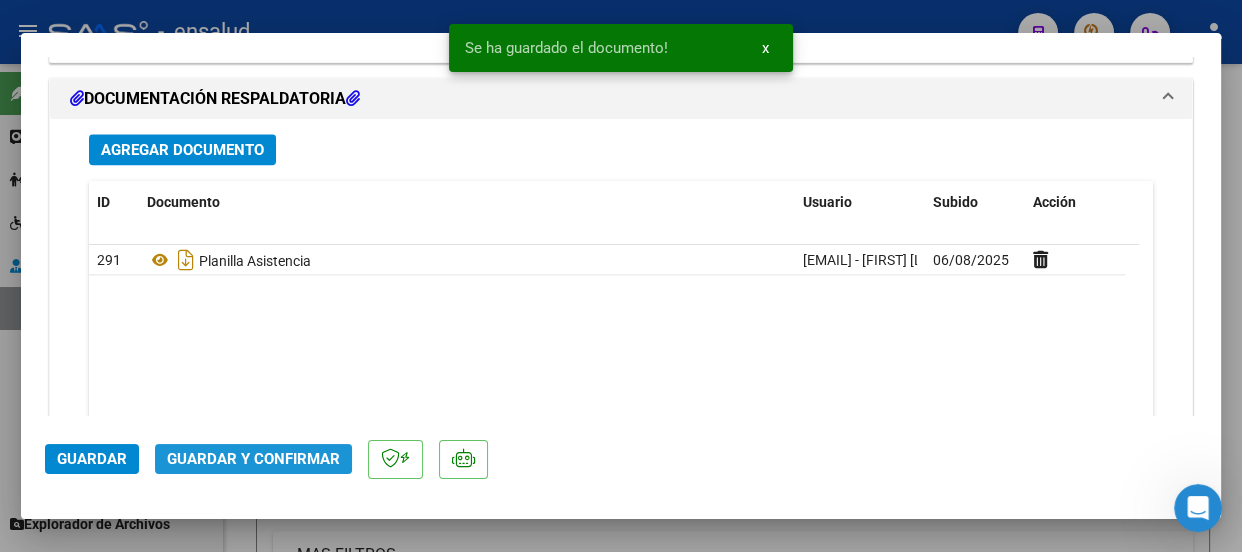 click on "Guardar y Confirmar" 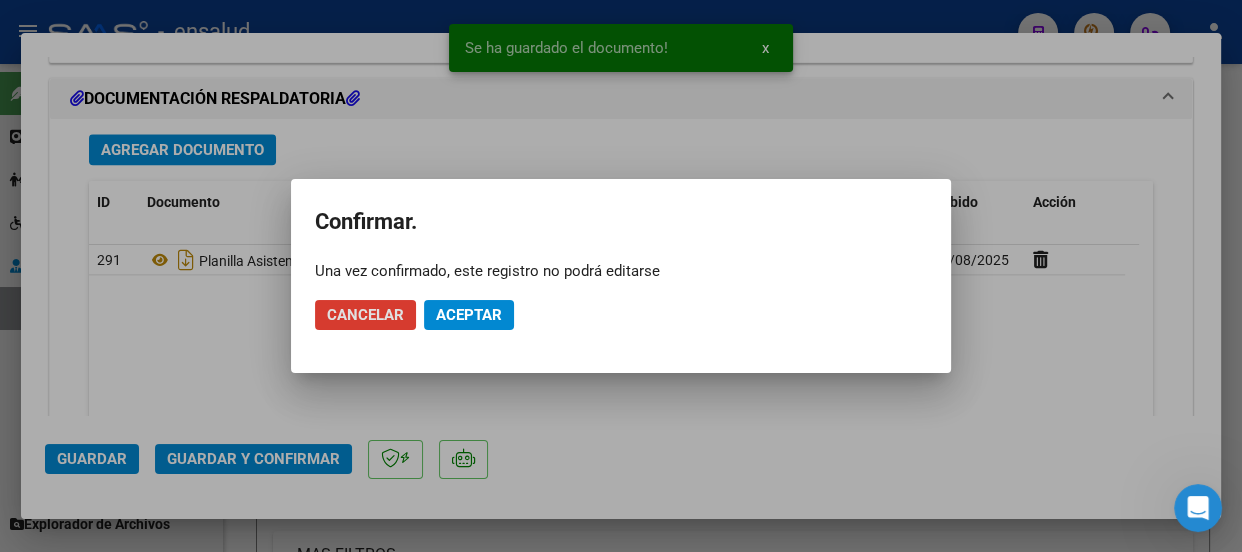 click on "Aceptar" 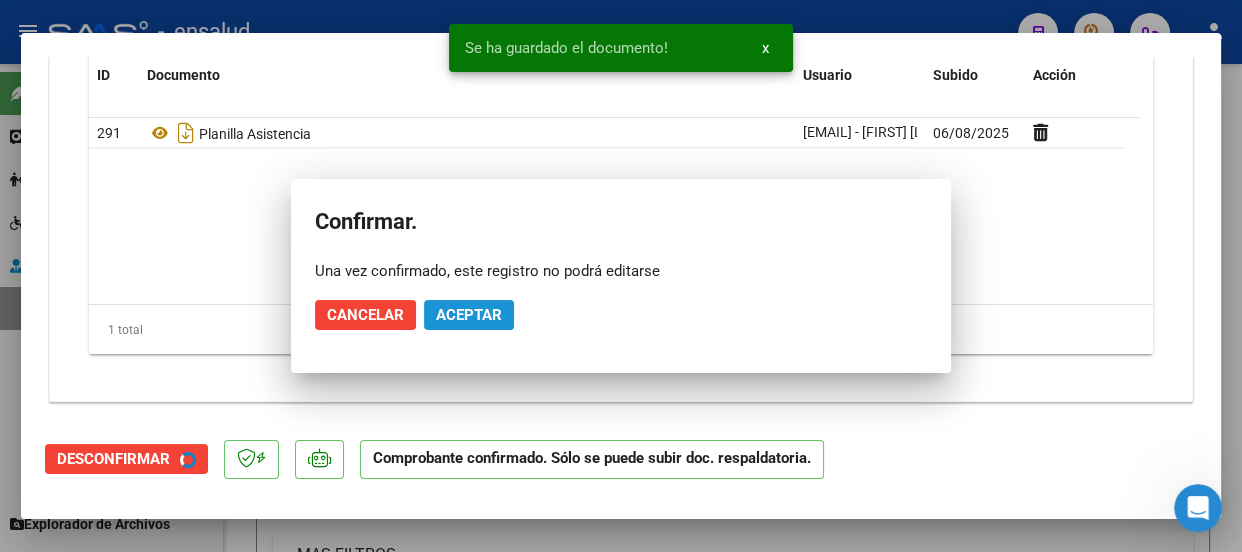 scroll, scrollTop: 2235, scrollLeft: 0, axis: vertical 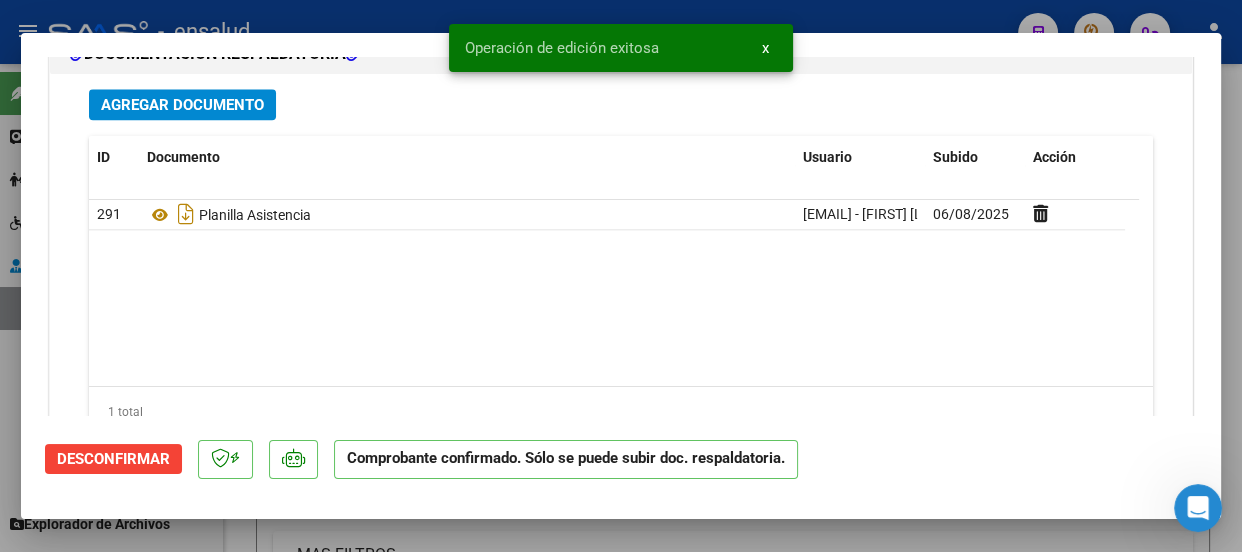 click on "x" at bounding box center (765, 48) 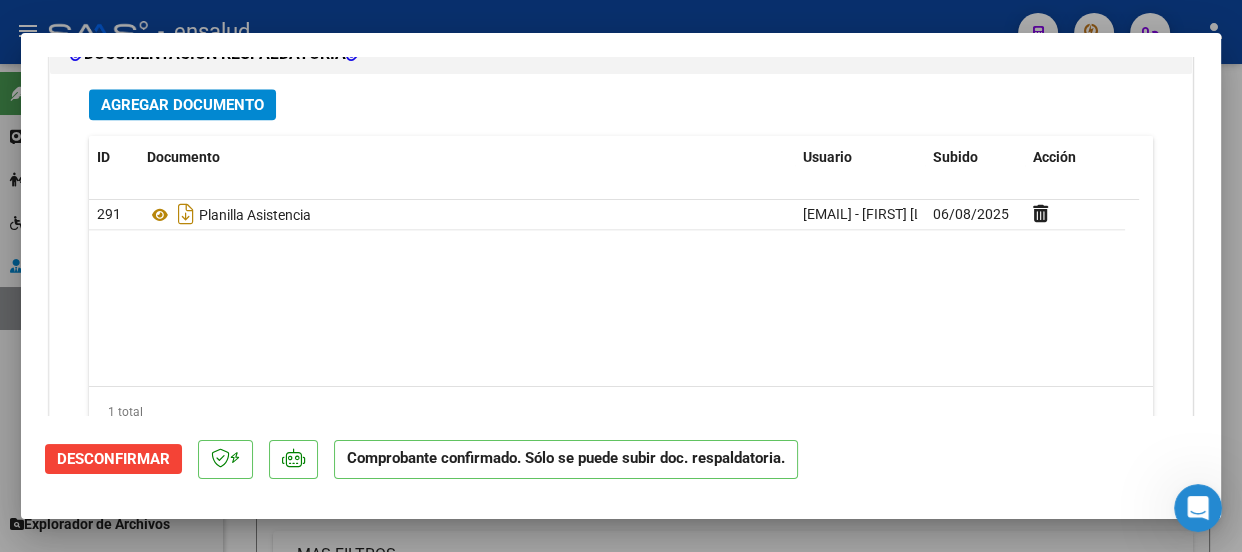 click at bounding box center [621, 276] 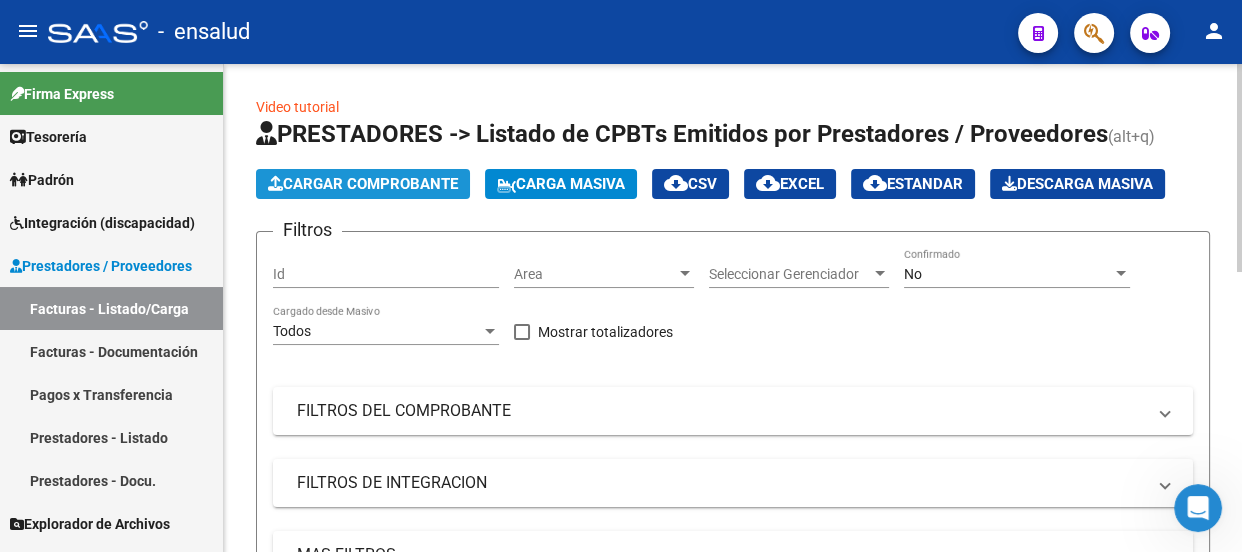 click on "Cargar Comprobante" 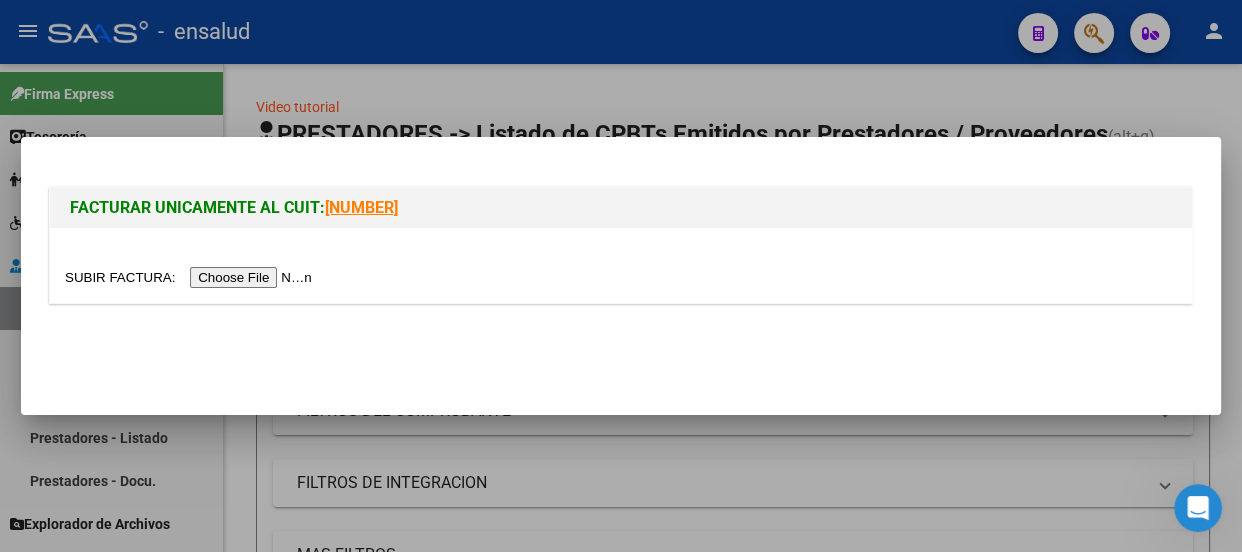 click at bounding box center (191, 277) 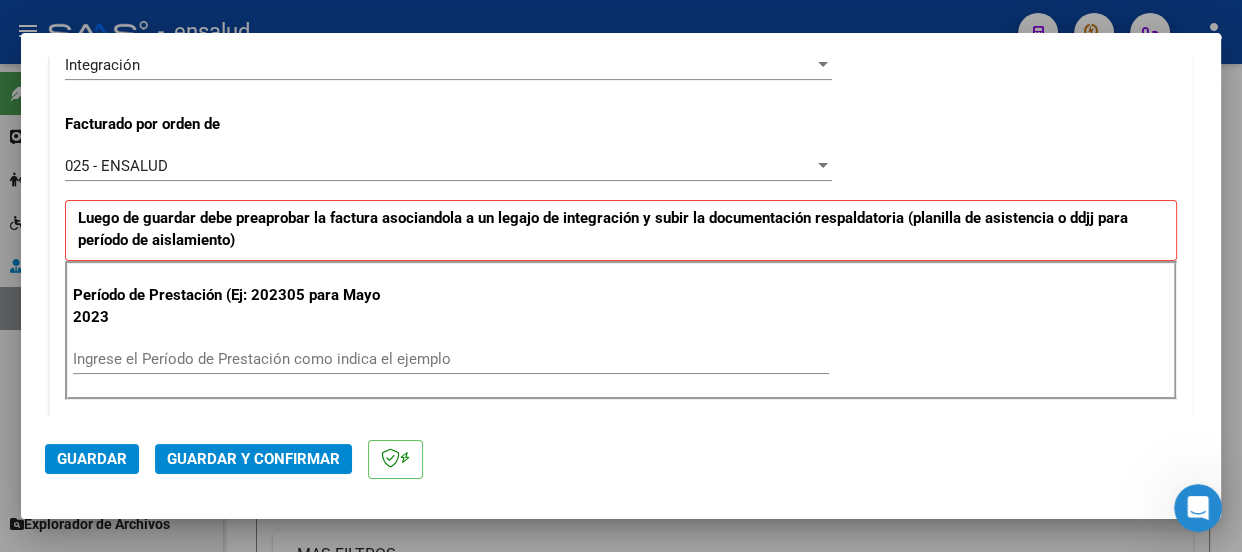 scroll, scrollTop: 545, scrollLeft: 0, axis: vertical 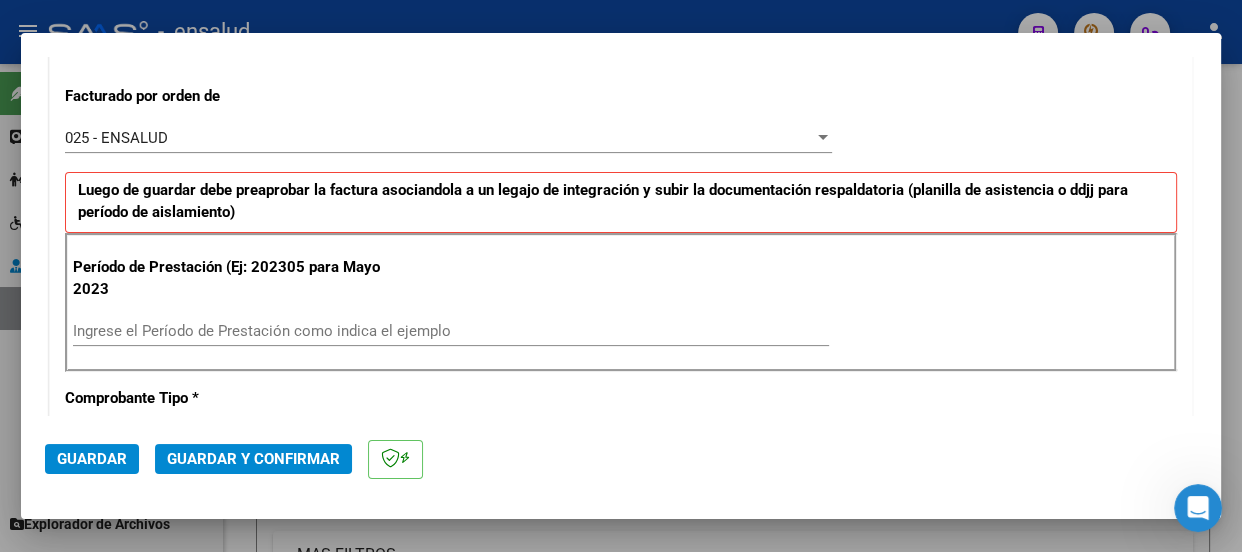 click on "Ingrese el Período de Prestación como indica el ejemplo" at bounding box center (451, 331) 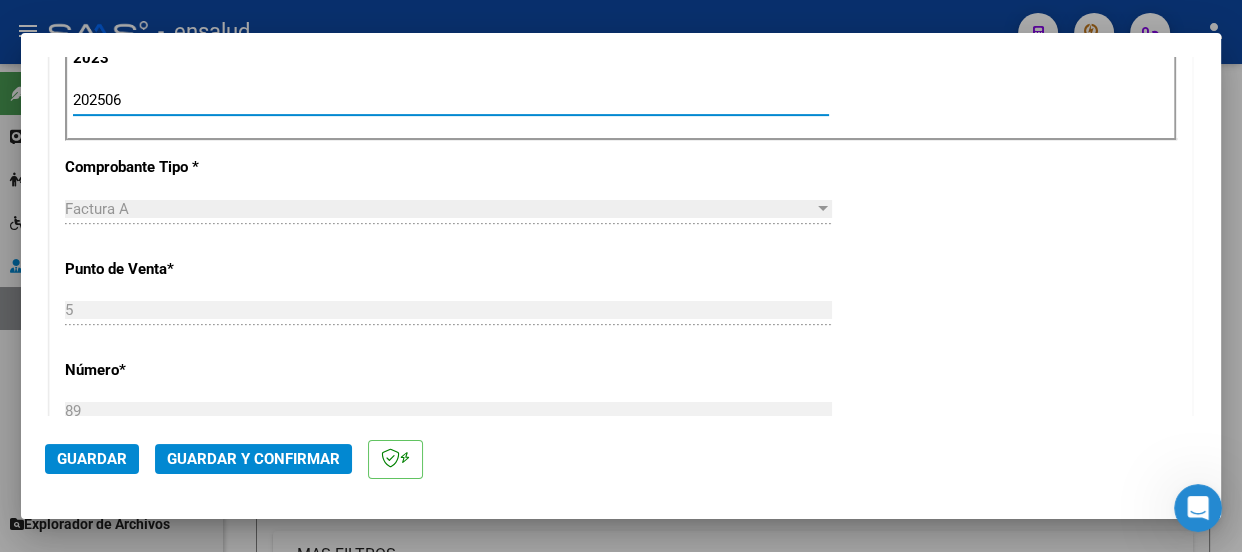 scroll, scrollTop: 818, scrollLeft: 0, axis: vertical 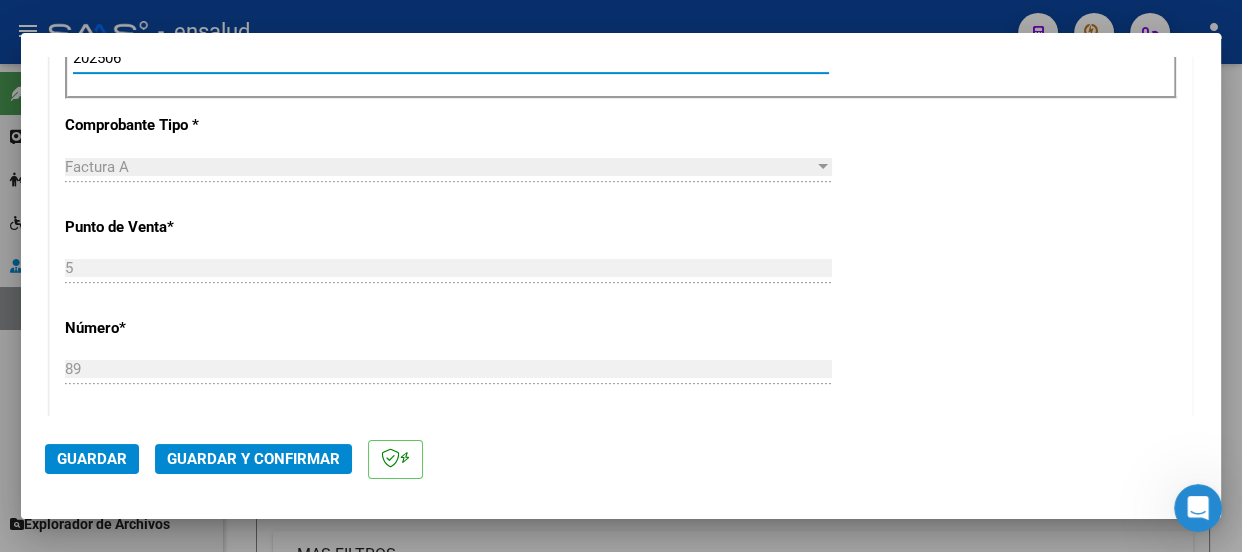 type on "202506" 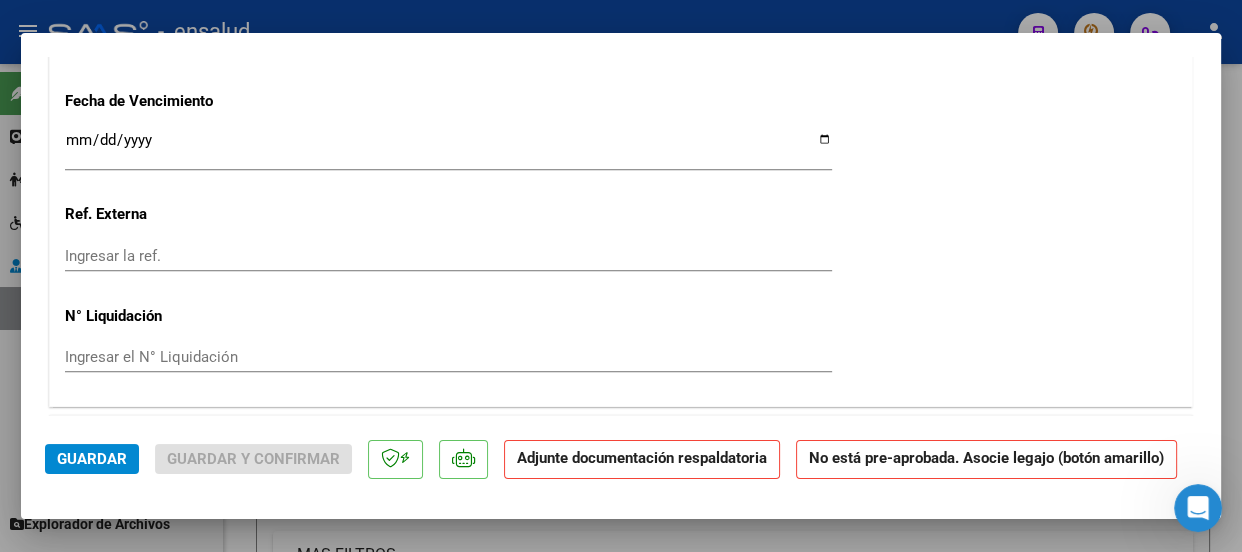 scroll, scrollTop: 1818, scrollLeft: 0, axis: vertical 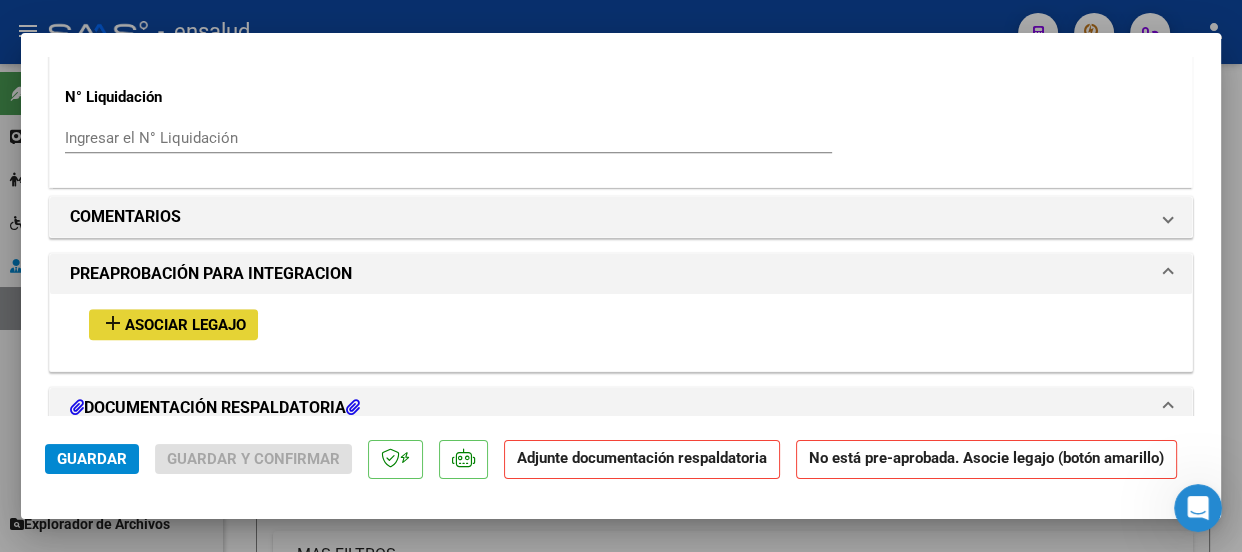 click on "Asociar Legajo" at bounding box center (185, 325) 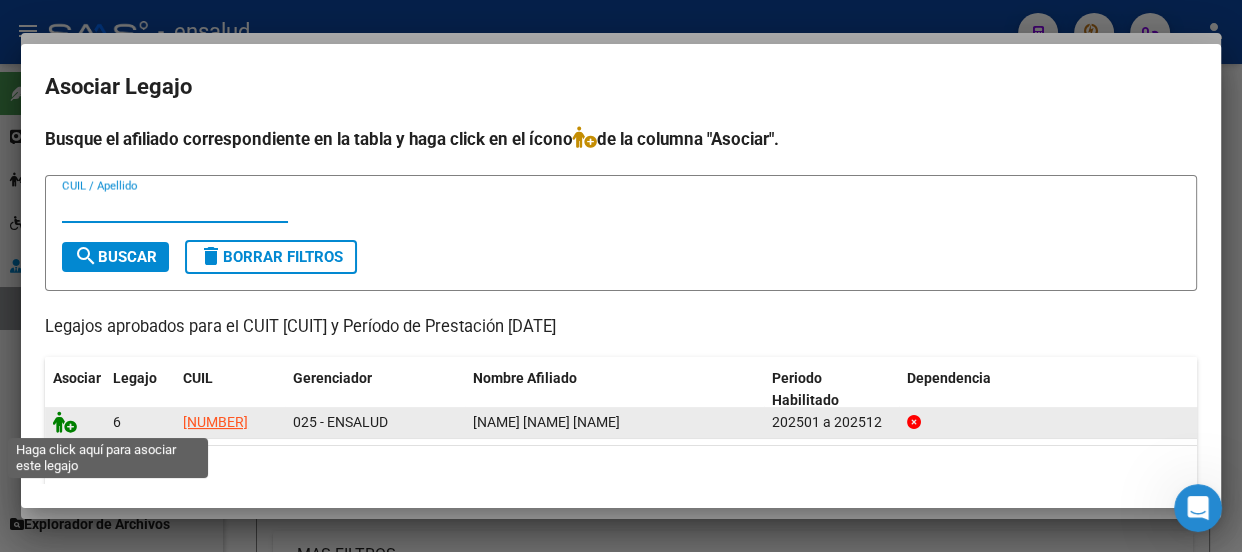 click 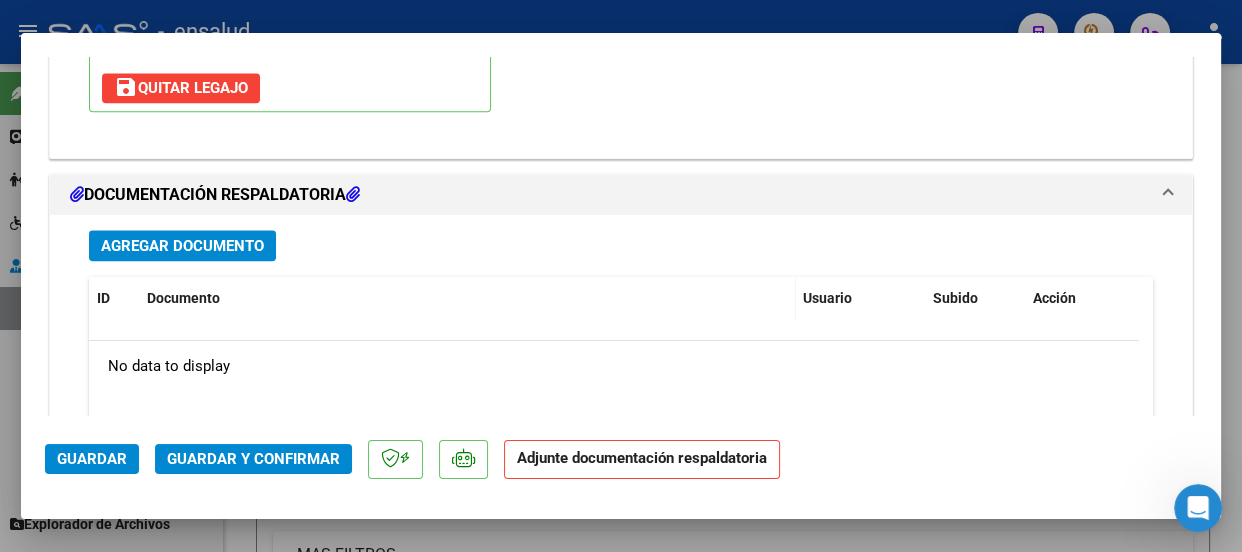 scroll, scrollTop: 2325, scrollLeft: 0, axis: vertical 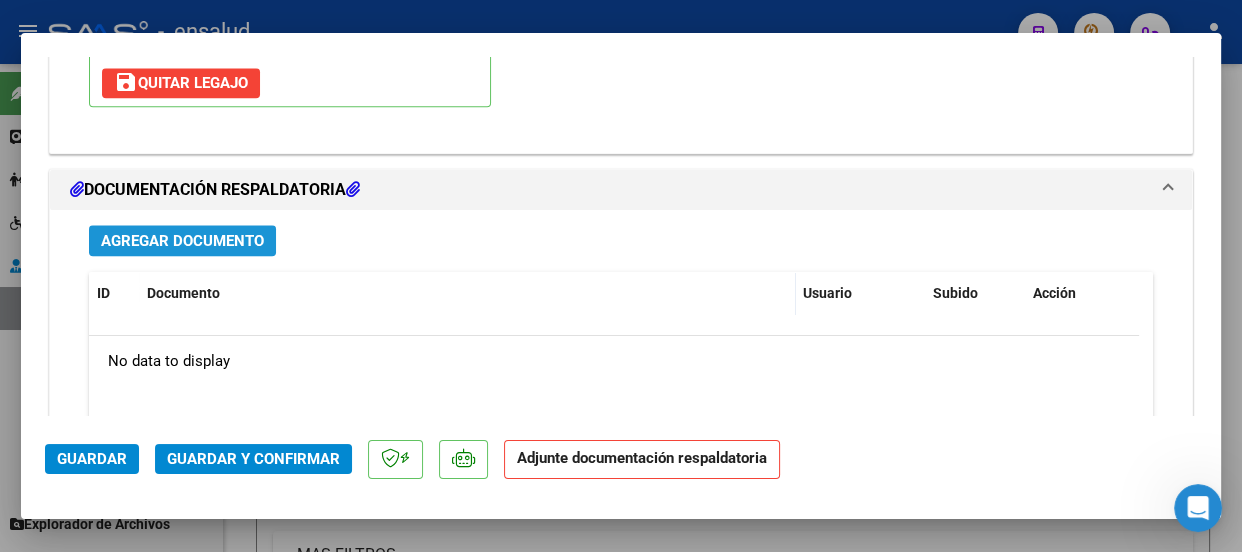 click on "Agregar Documento" at bounding box center [182, 241] 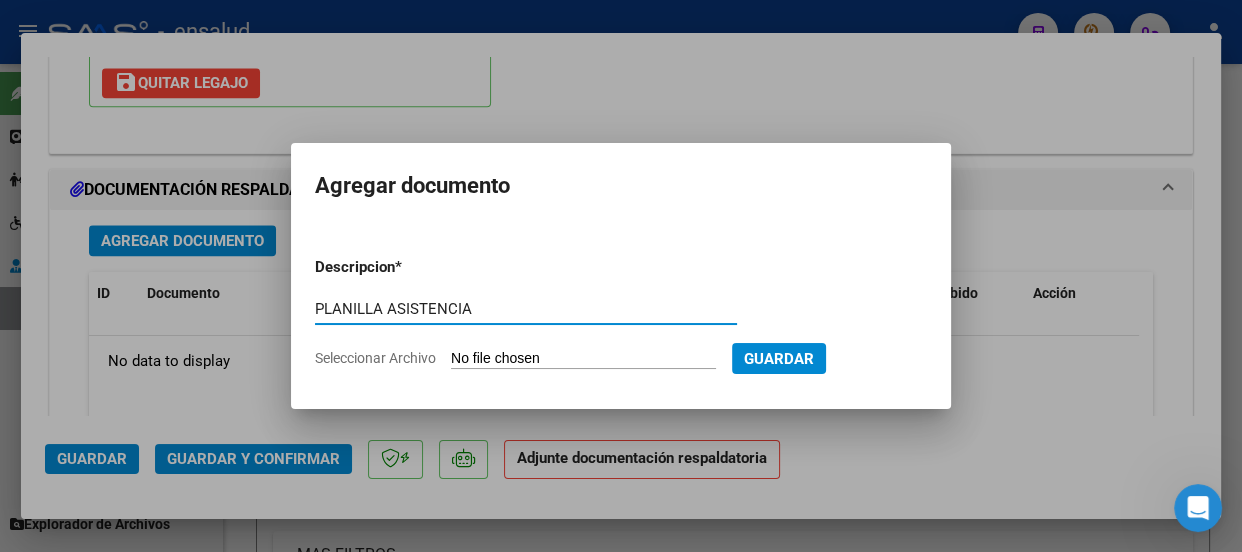 type on "PLANILLA ASISTENCIA" 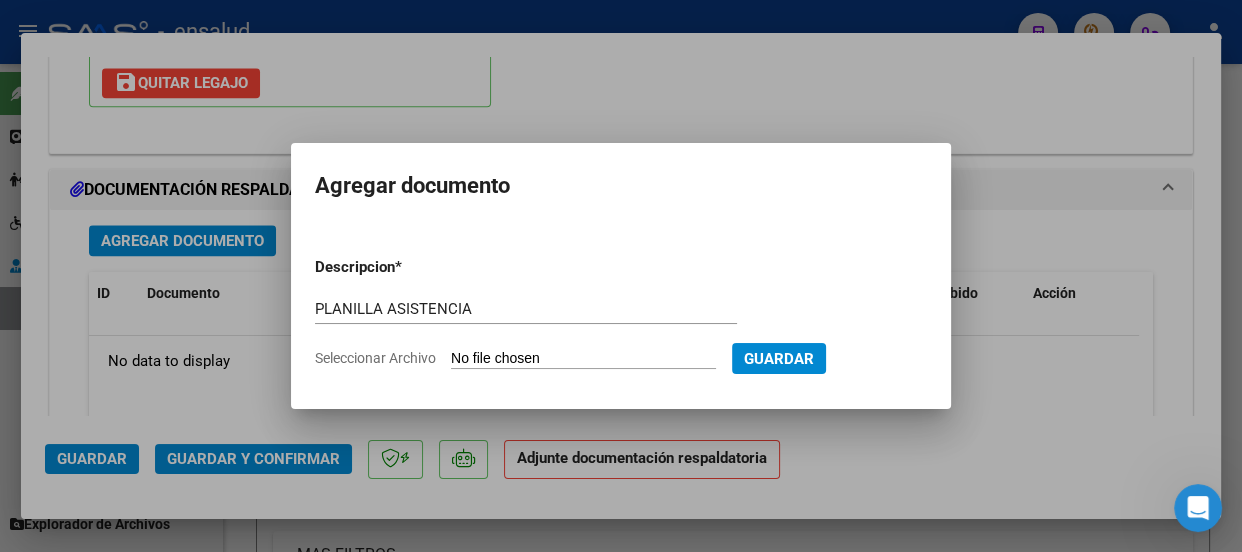 type on "C:\fakepath\[NAME] [DATE]_[NUMBER]_[INITIAL]_[NAME] [DATE]_[NUMBER]-[NUMBER]-[INITIAL].pdf" 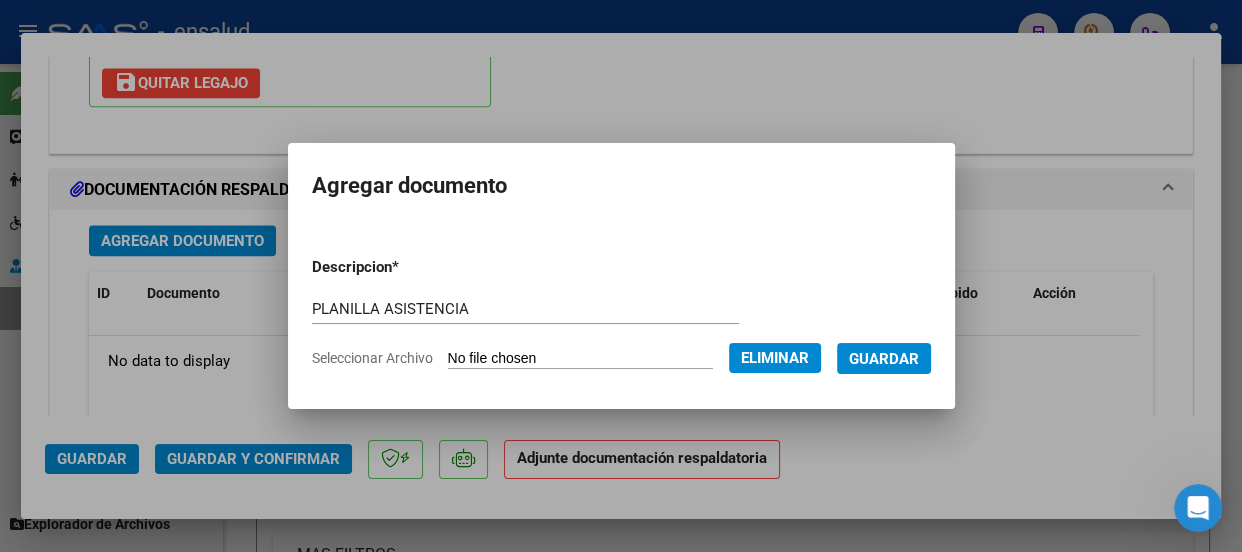 click on "Guardar" at bounding box center (884, 359) 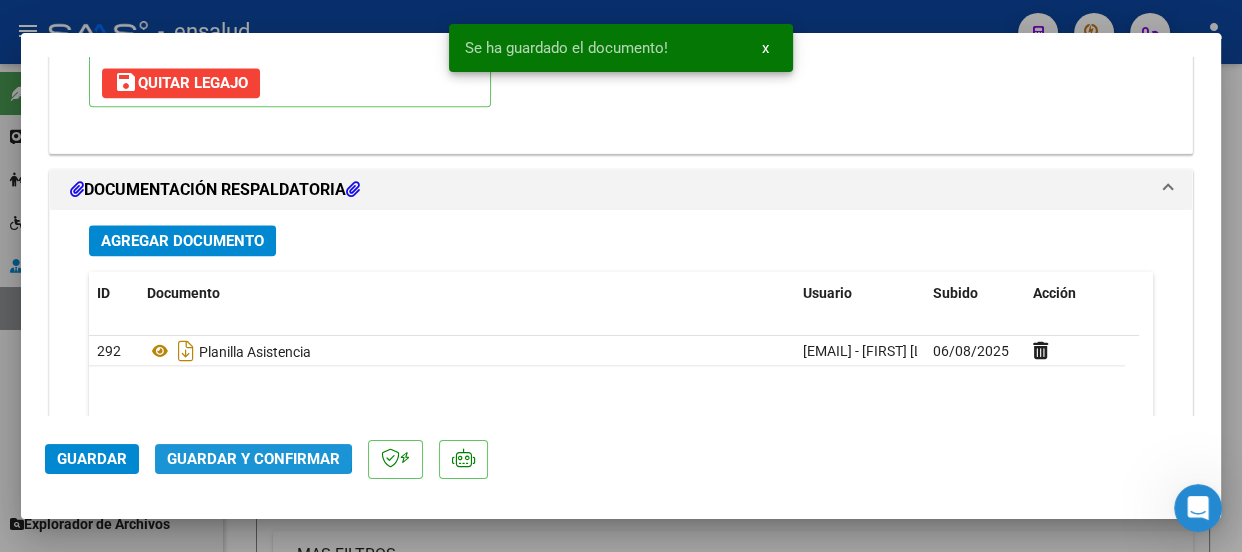 click on "Guardar y Confirmar" 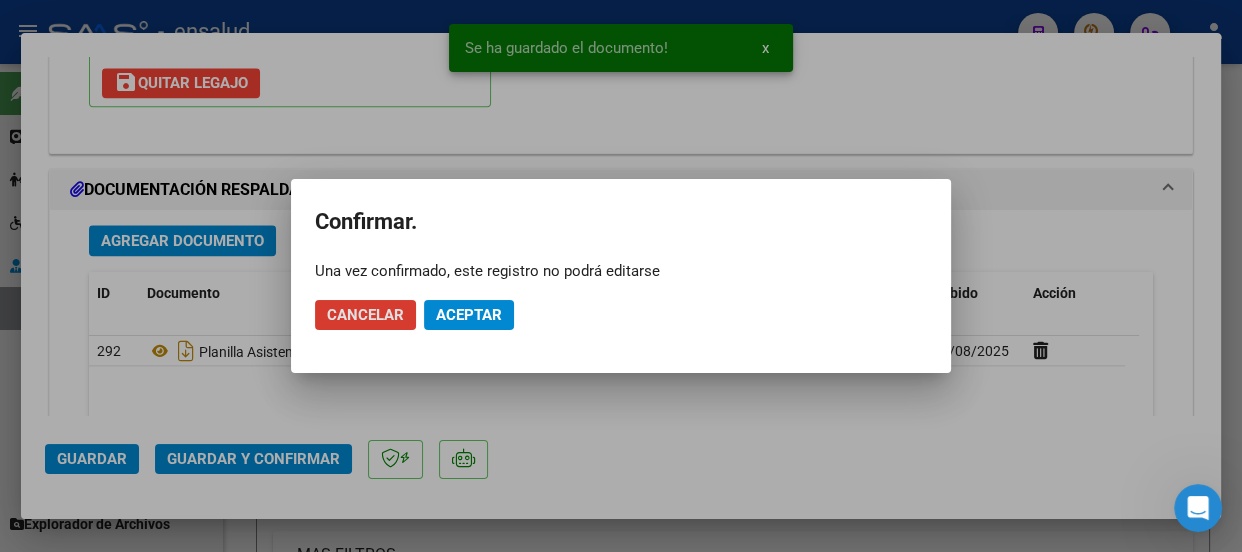 click on "Aceptar" 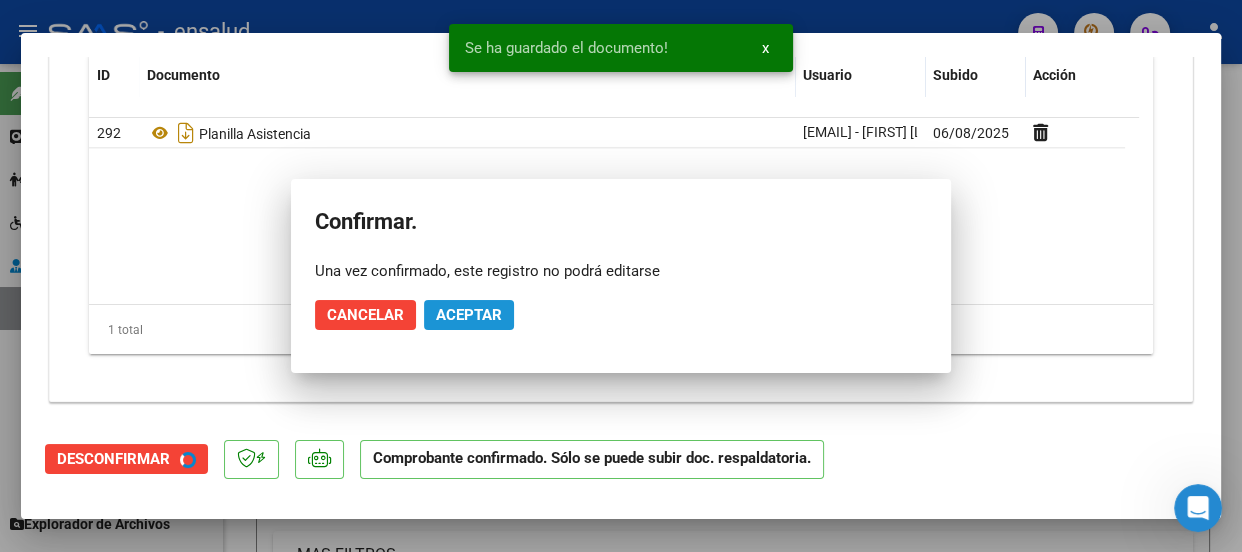 scroll, scrollTop: 2144, scrollLeft: 0, axis: vertical 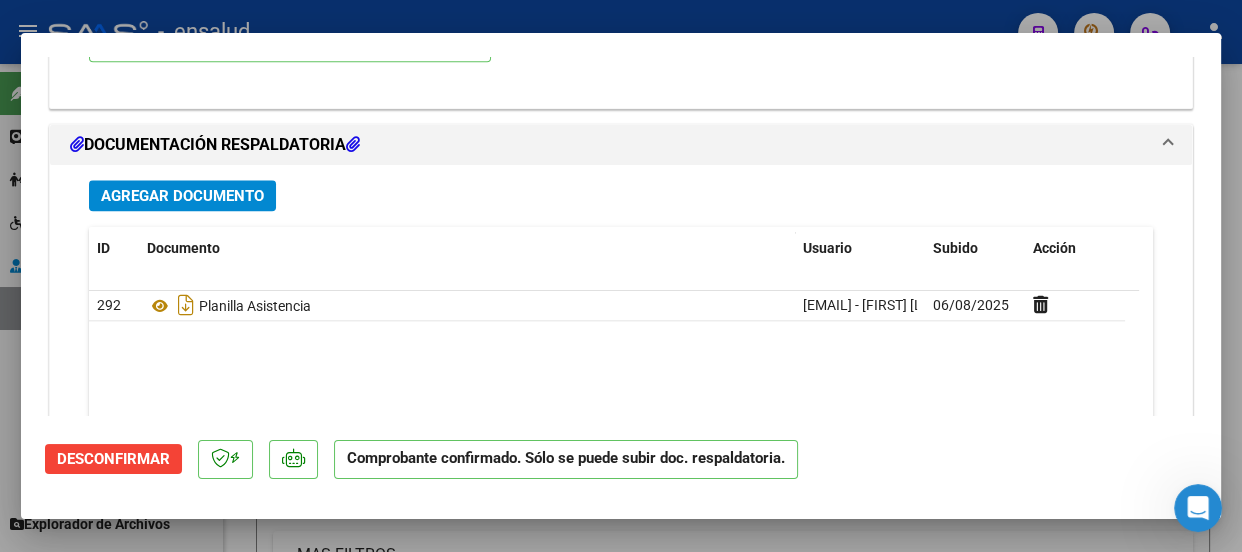 click at bounding box center [621, 276] 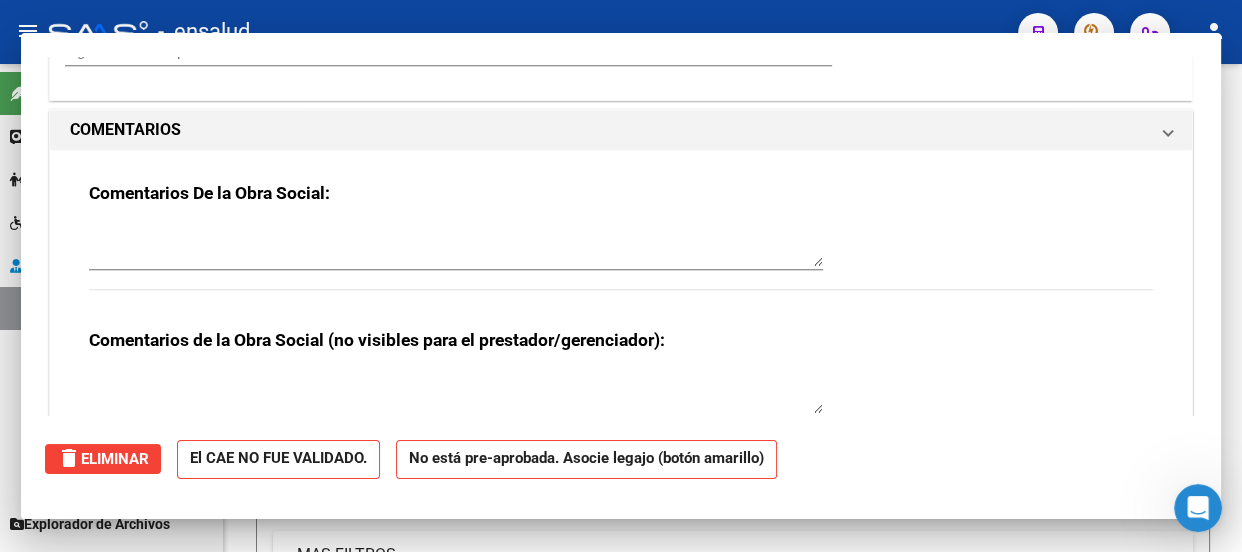 type 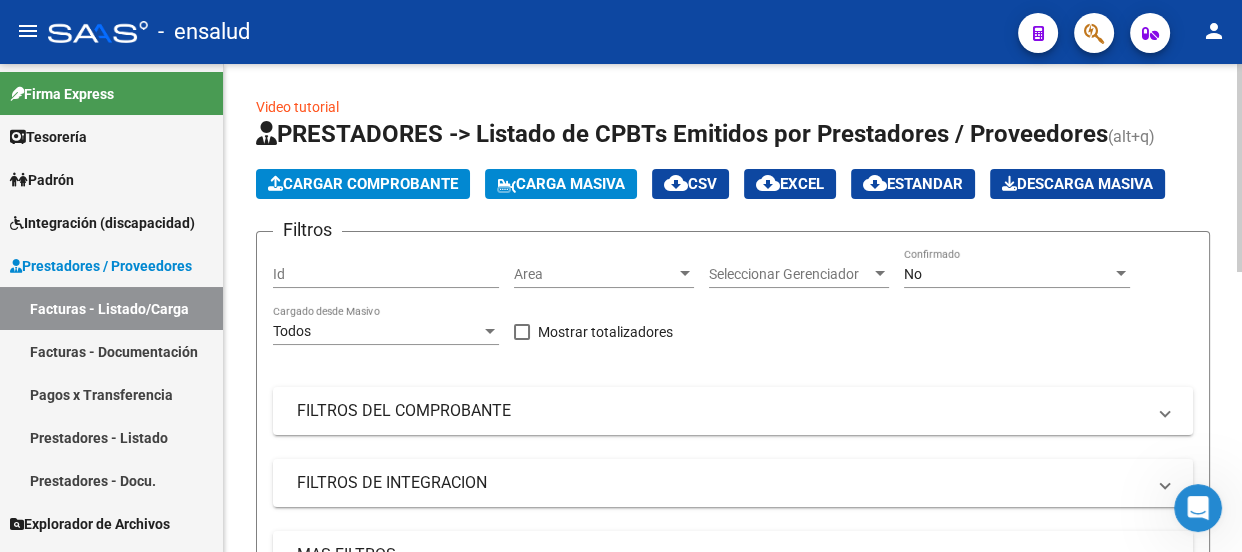 click on "Cargar Comprobante" 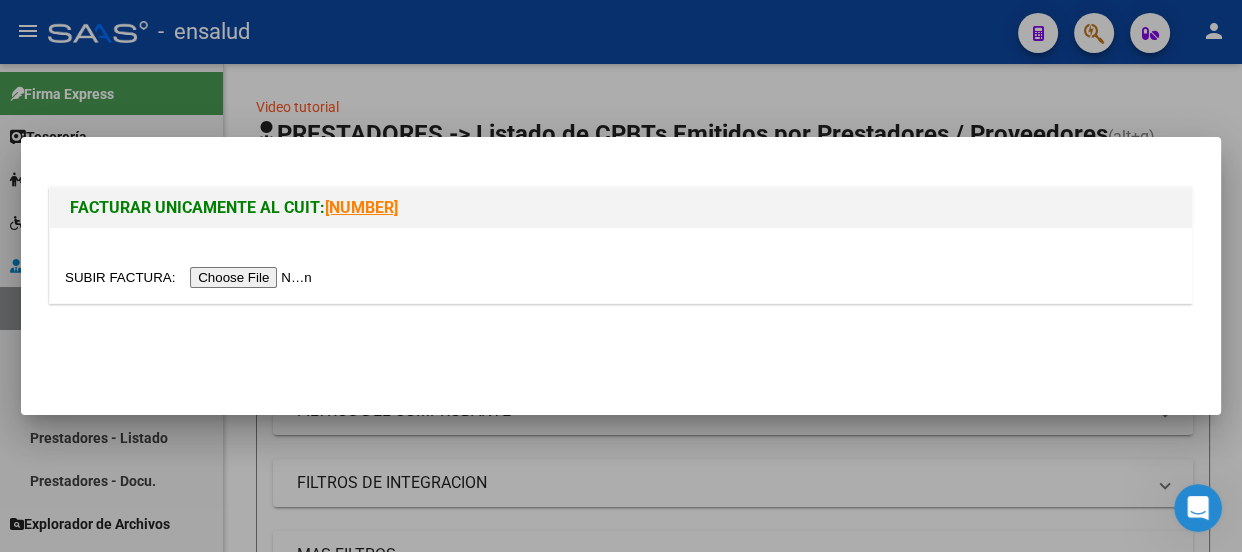 click at bounding box center [191, 277] 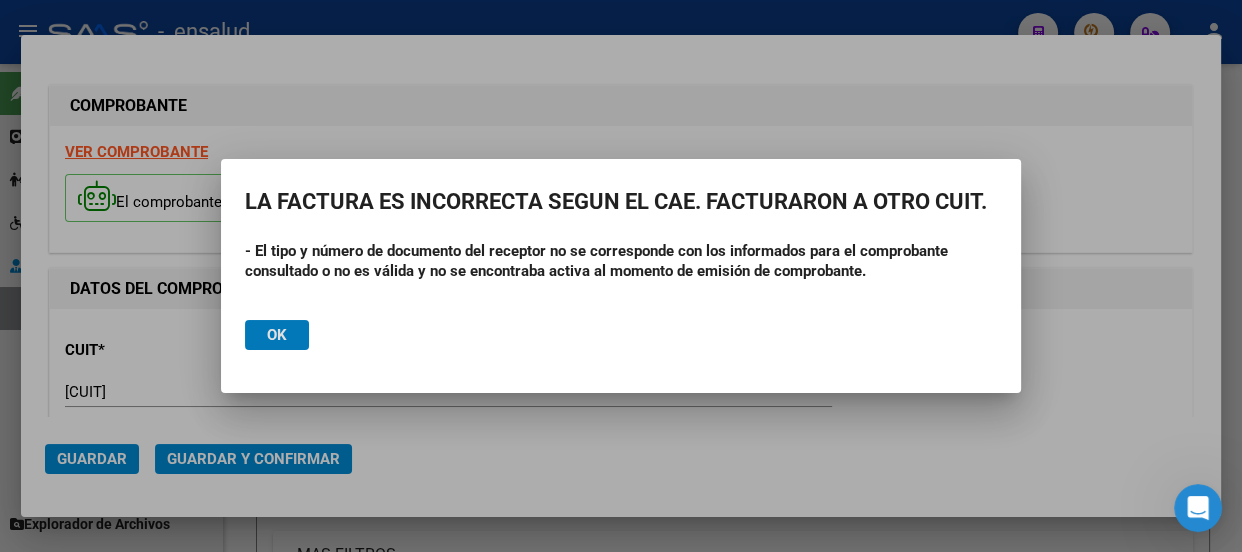 click at bounding box center (621, 276) 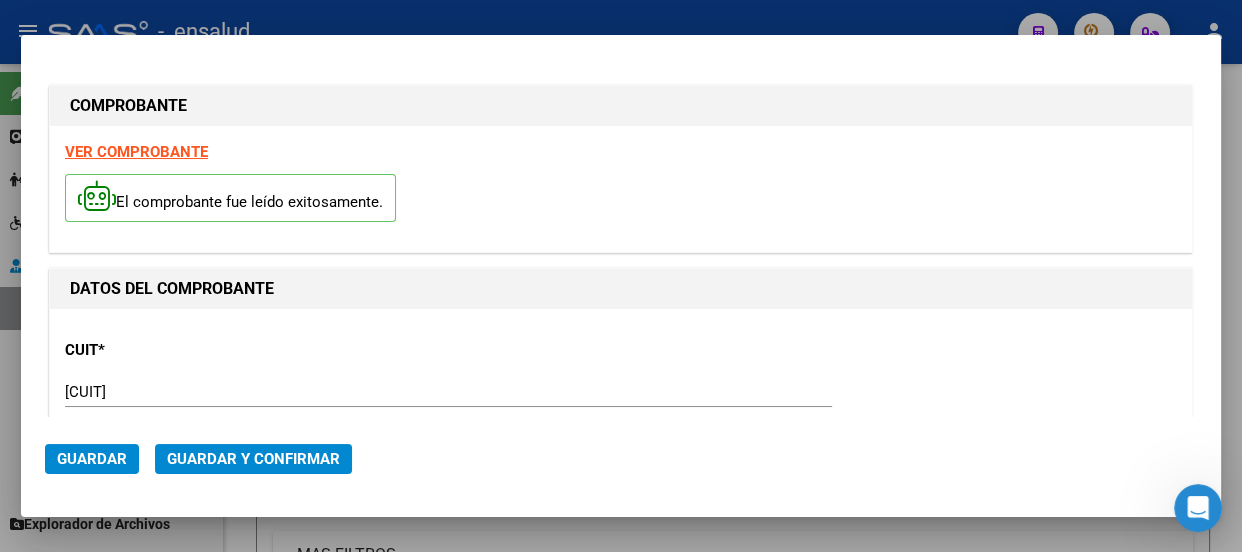 click at bounding box center [621, 276] 